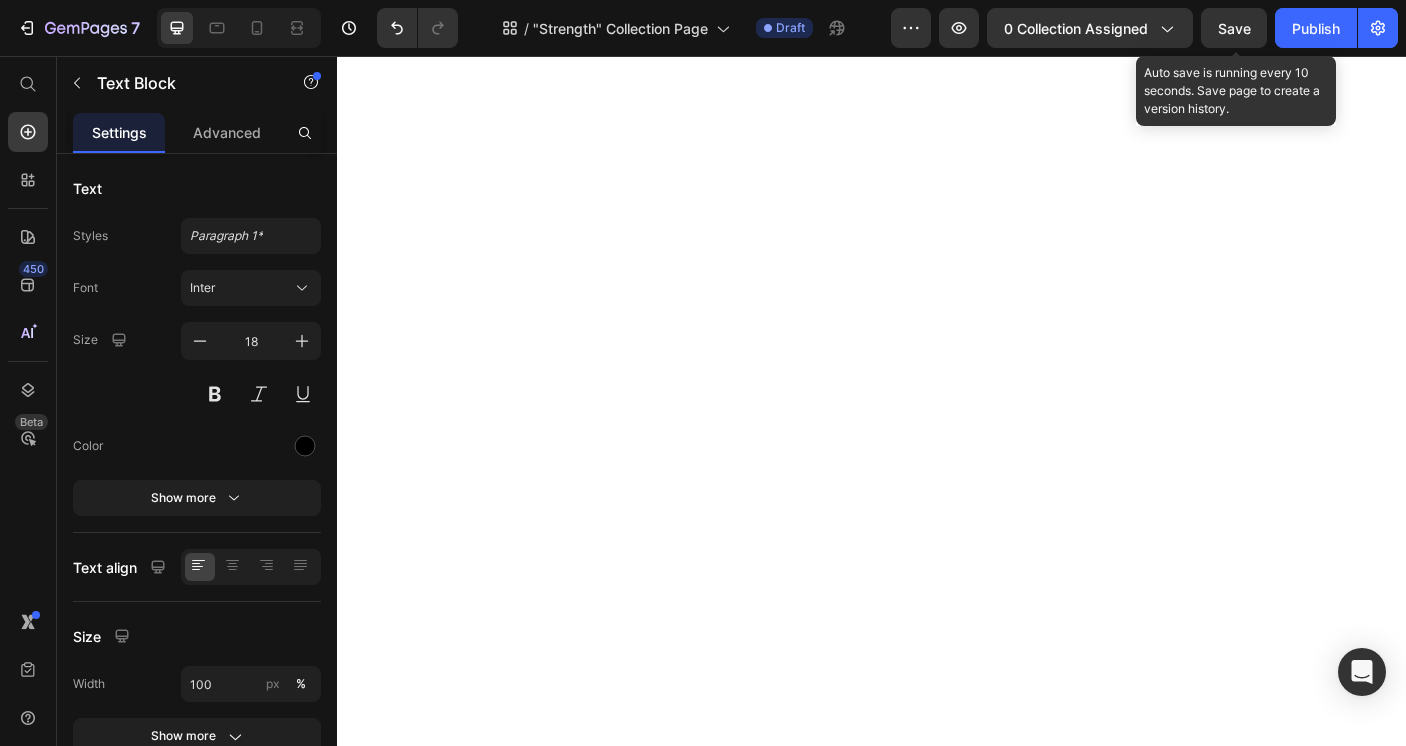 scroll, scrollTop: 0, scrollLeft: 0, axis: both 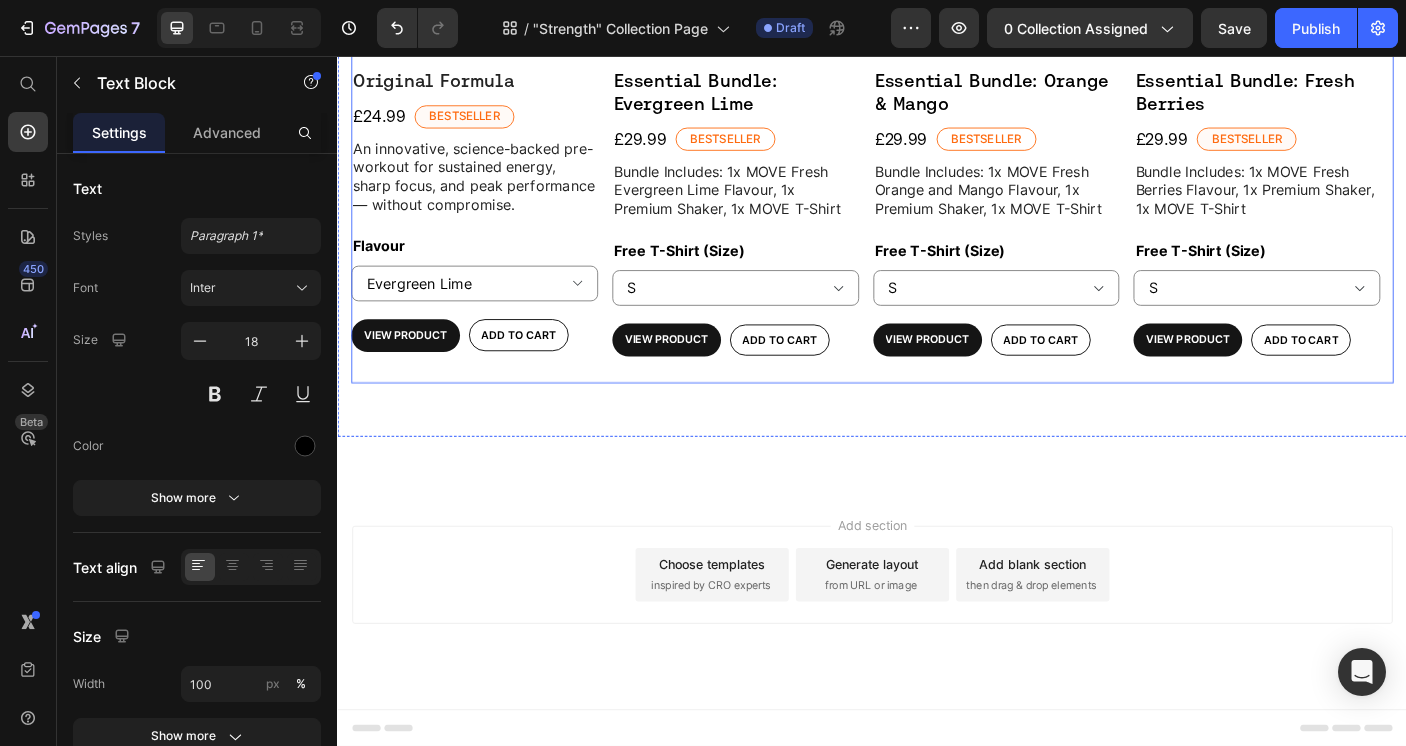 click on "Product Images Icon Icon Icon Icon Icon Icon List 42 Reviews Text Block Row Original Formula Product Title £24.99 Product Price Bestseller Text Block Row An innovative, science-backed pre-workout for sustained energy, sharp focus, and peak performance — without compromise. Text Block Flavour Evergreen Lime Fresh Berries Orange & Mango Product Variants & Swatches View Product Product View More Add to cart Add to Cart Row Product Row Product Images Icon Icon Icon Icon Icon Icon List 122 Reviews Text Block Row Essential Bundle: Evergreen Lime Text Block £29.99 Product Price Bestseller Text Block Row Bundle Includes: 1x MOVE Fresh Evergreen Lime Flavour, 1x Premium Shaker, 1x MOVE T-Shirt Text Block Free T-Shirt (Size) XS S M L XL 2XL Product Variants & Swatches View Product Product View More Add to cart Add to Cart Row Product Row Product Images Icon Icon Icon Icon Icon Icon List 122 Reviews Text Block Row Essential Bundle: Orange & Mango Text Block £29.99 Product Price Bestseller Text Block Row Text Block" at bounding box center (937, 85) 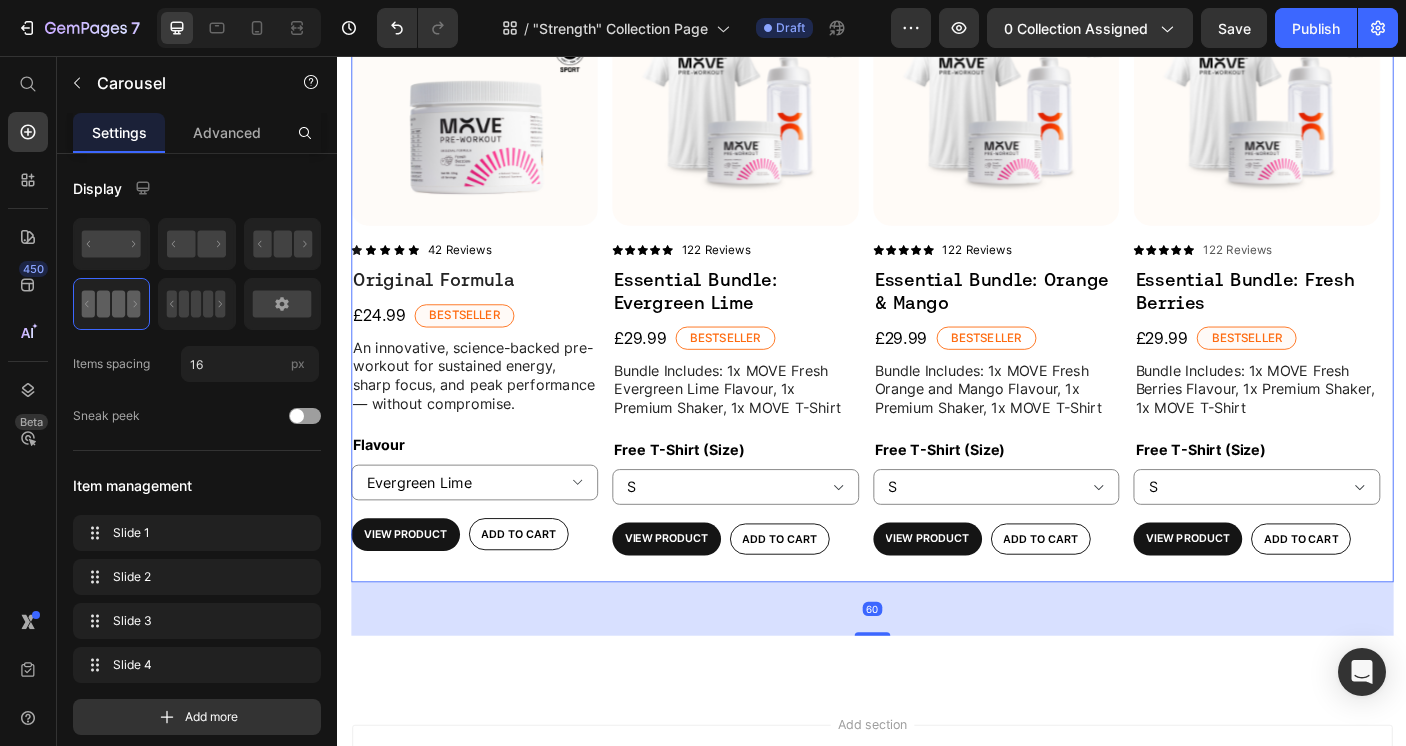 scroll, scrollTop: 0, scrollLeft: 0, axis: both 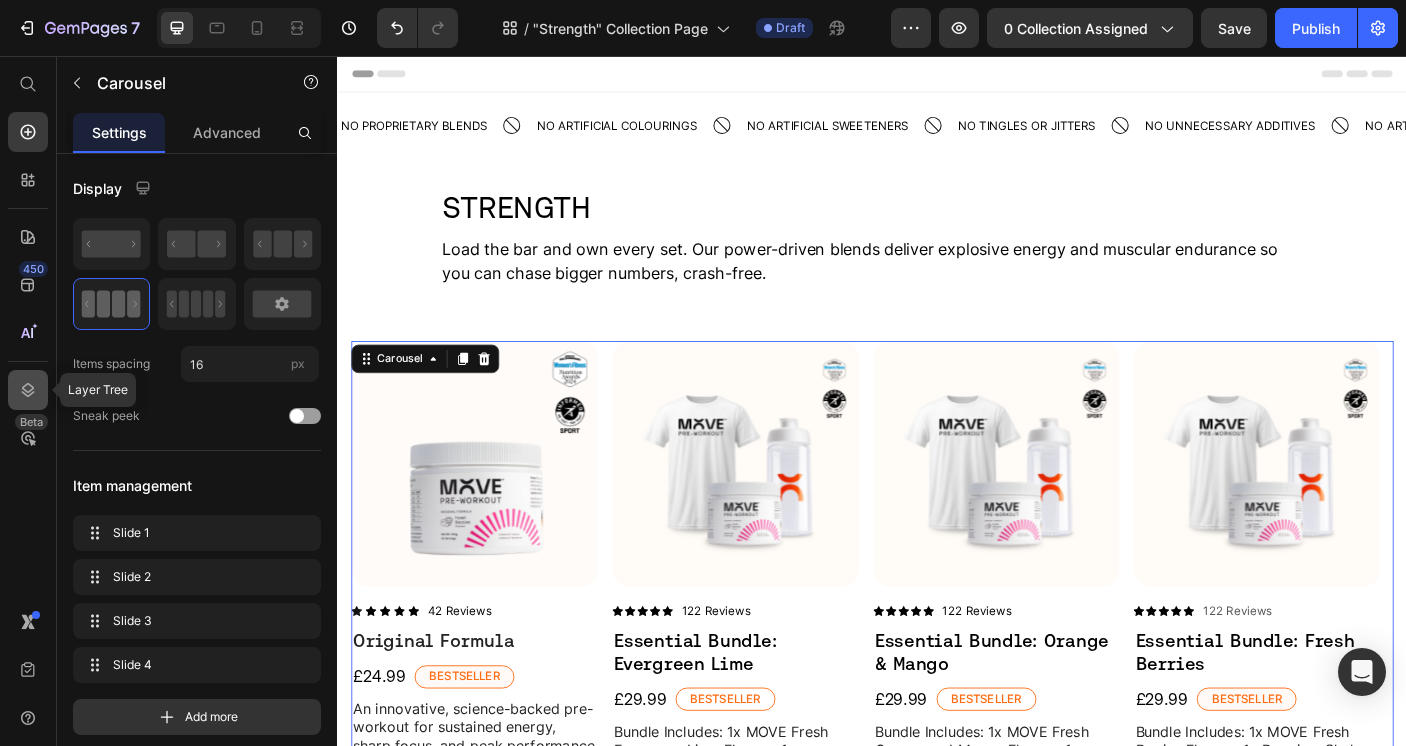 click 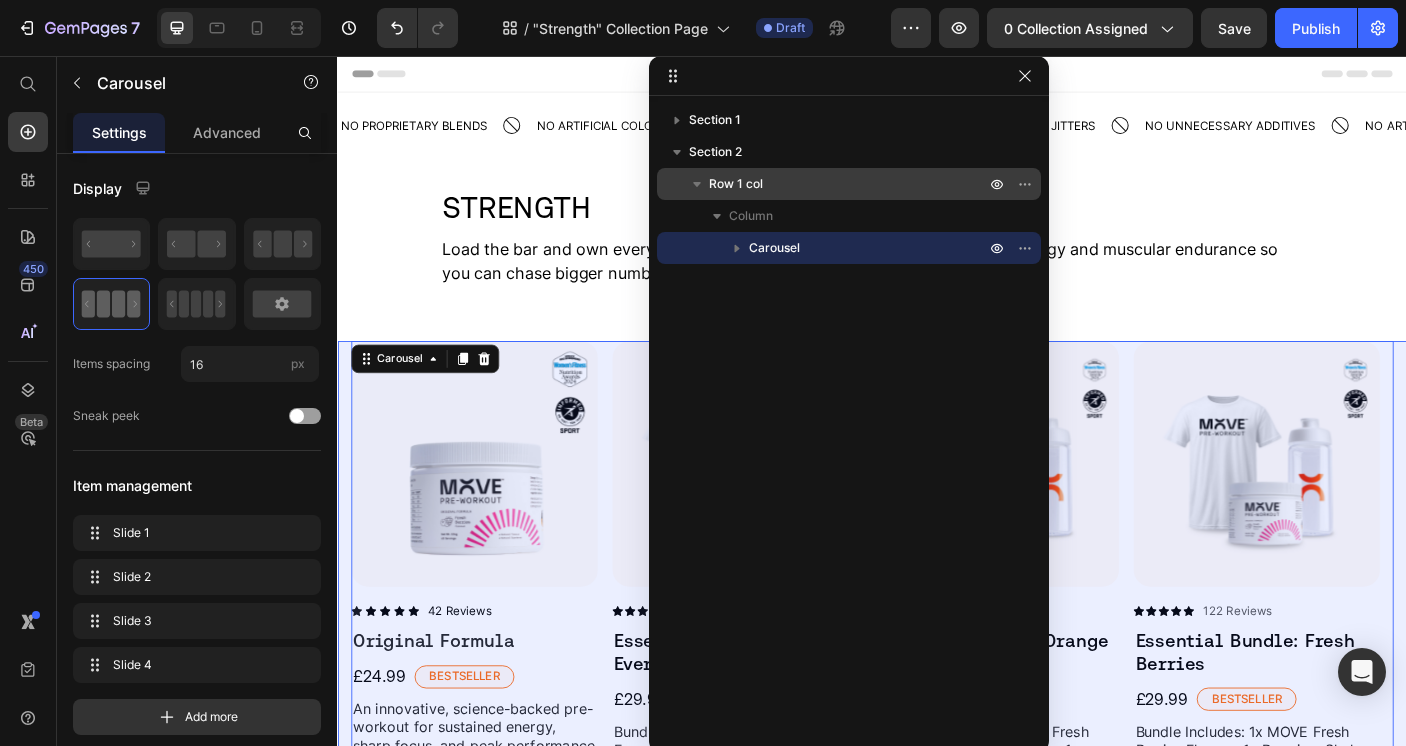 click on "Row 1 col" at bounding box center (849, 184) 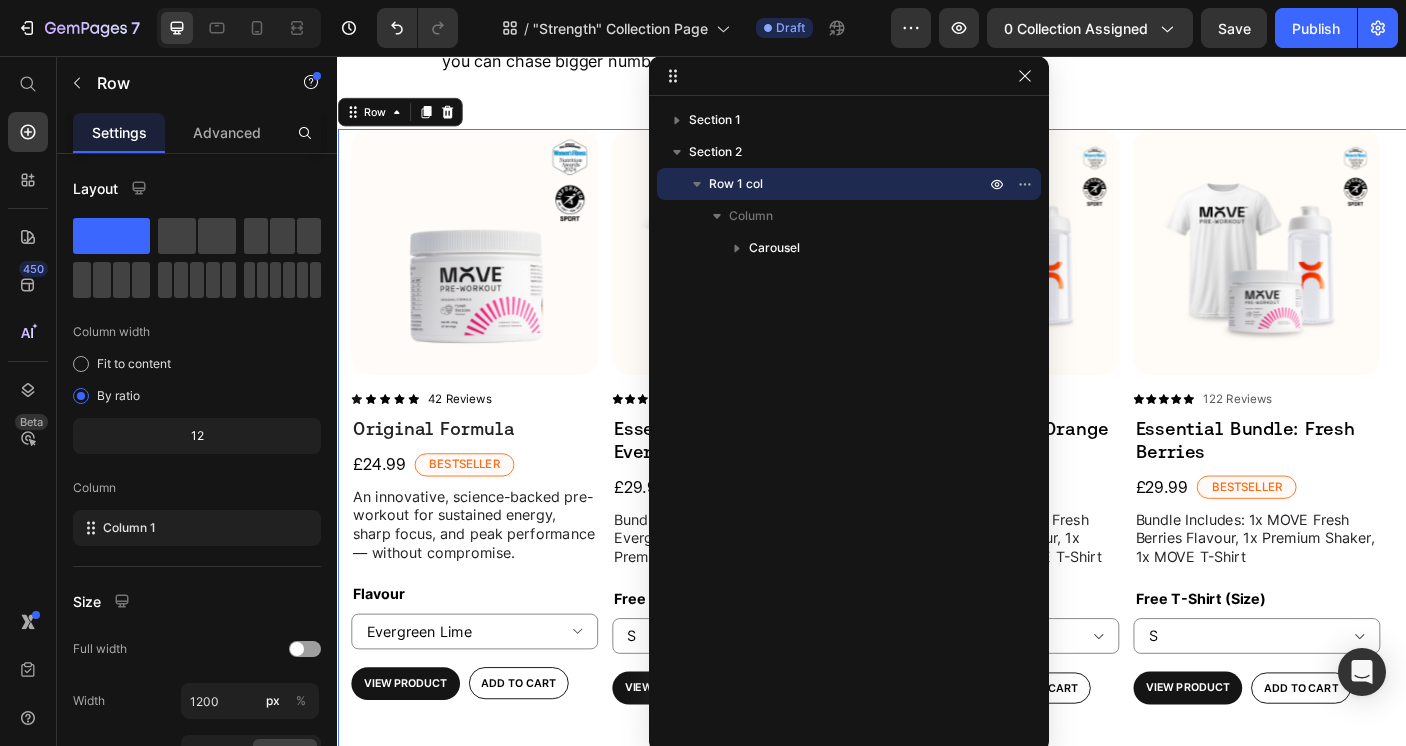 scroll, scrollTop: 249, scrollLeft: 0, axis: vertical 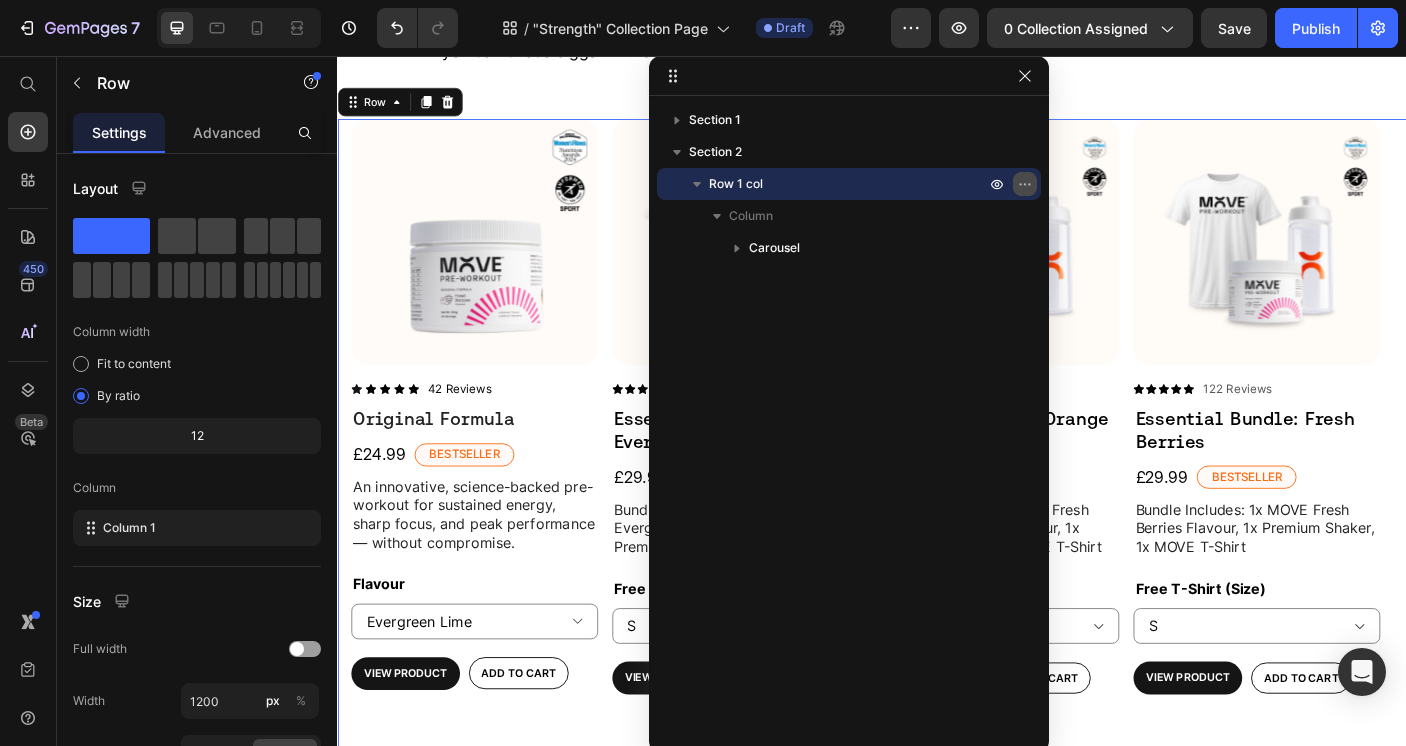 click 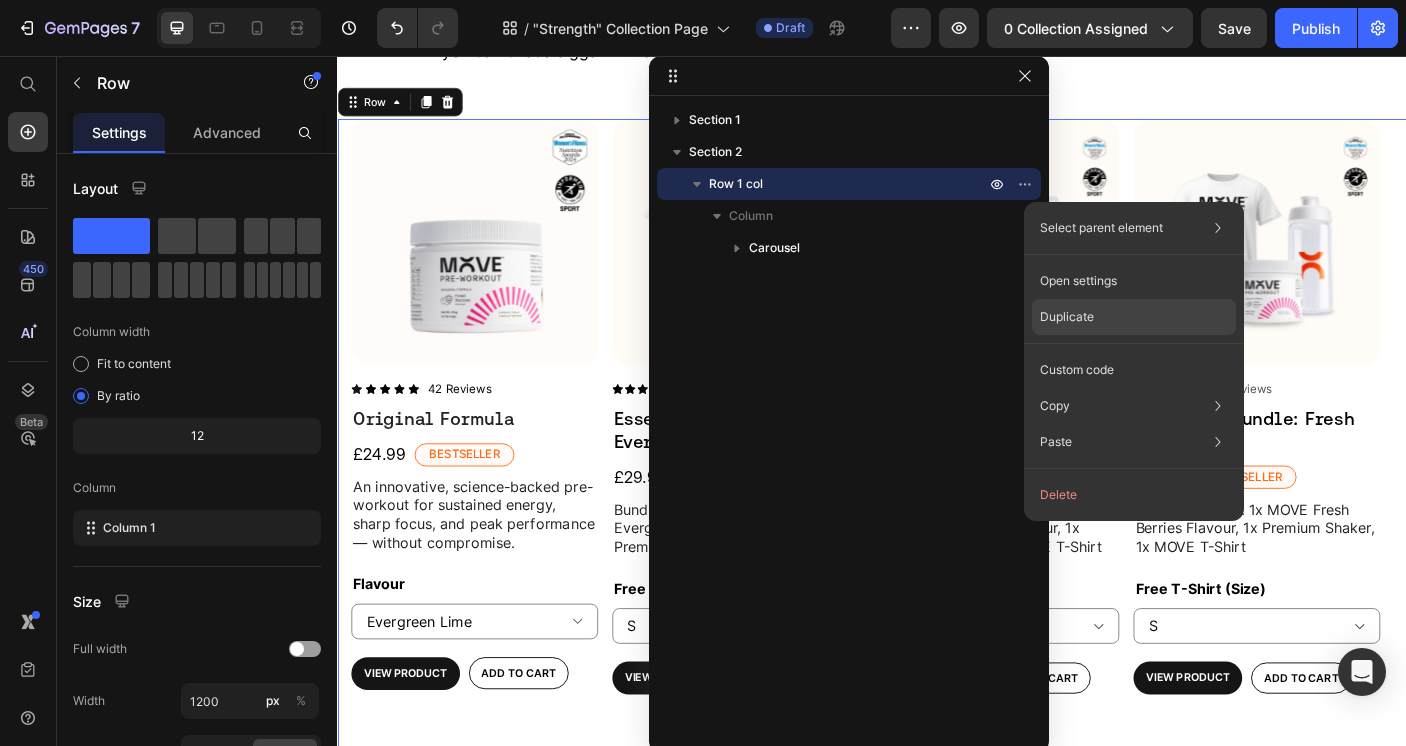 click on "Duplicate" 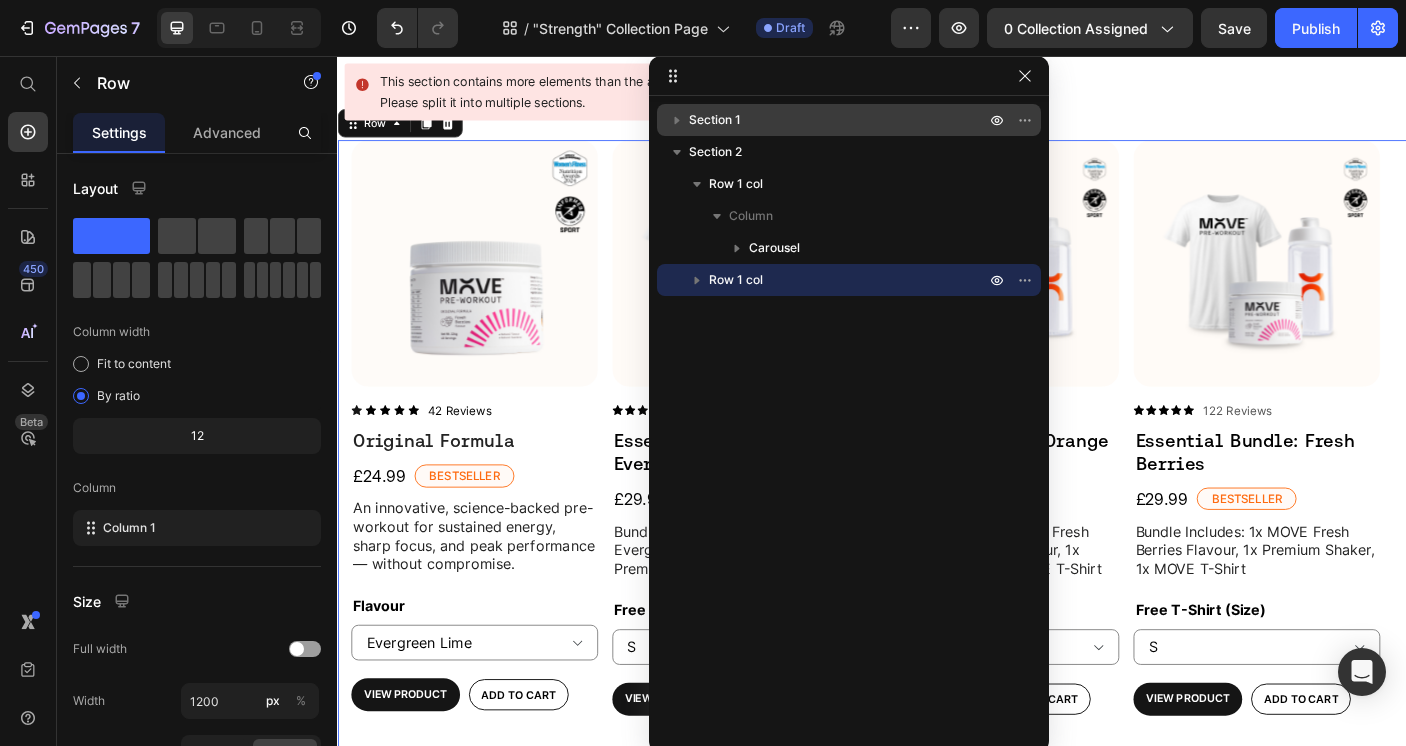 scroll, scrollTop: 1046, scrollLeft: 0, axis: vertical 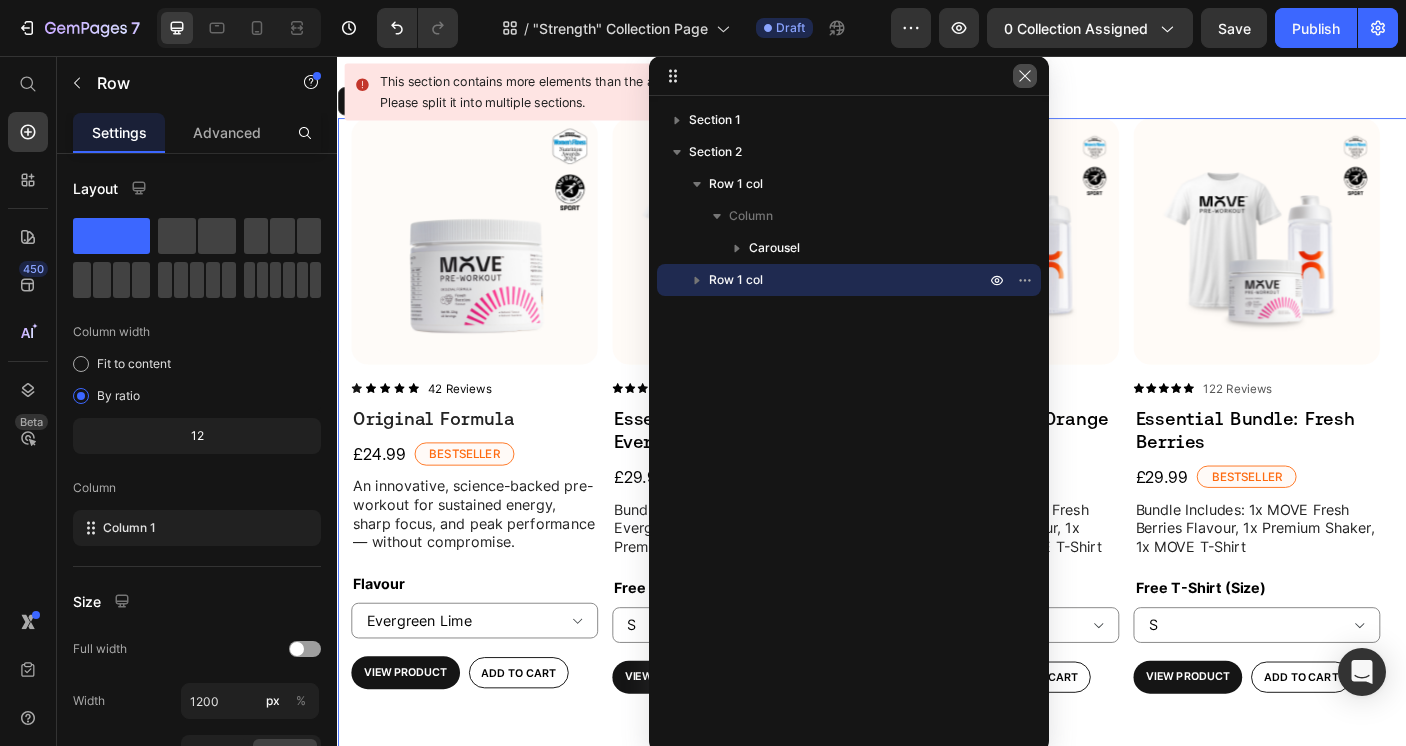 click at bounding box center [1025, 76] 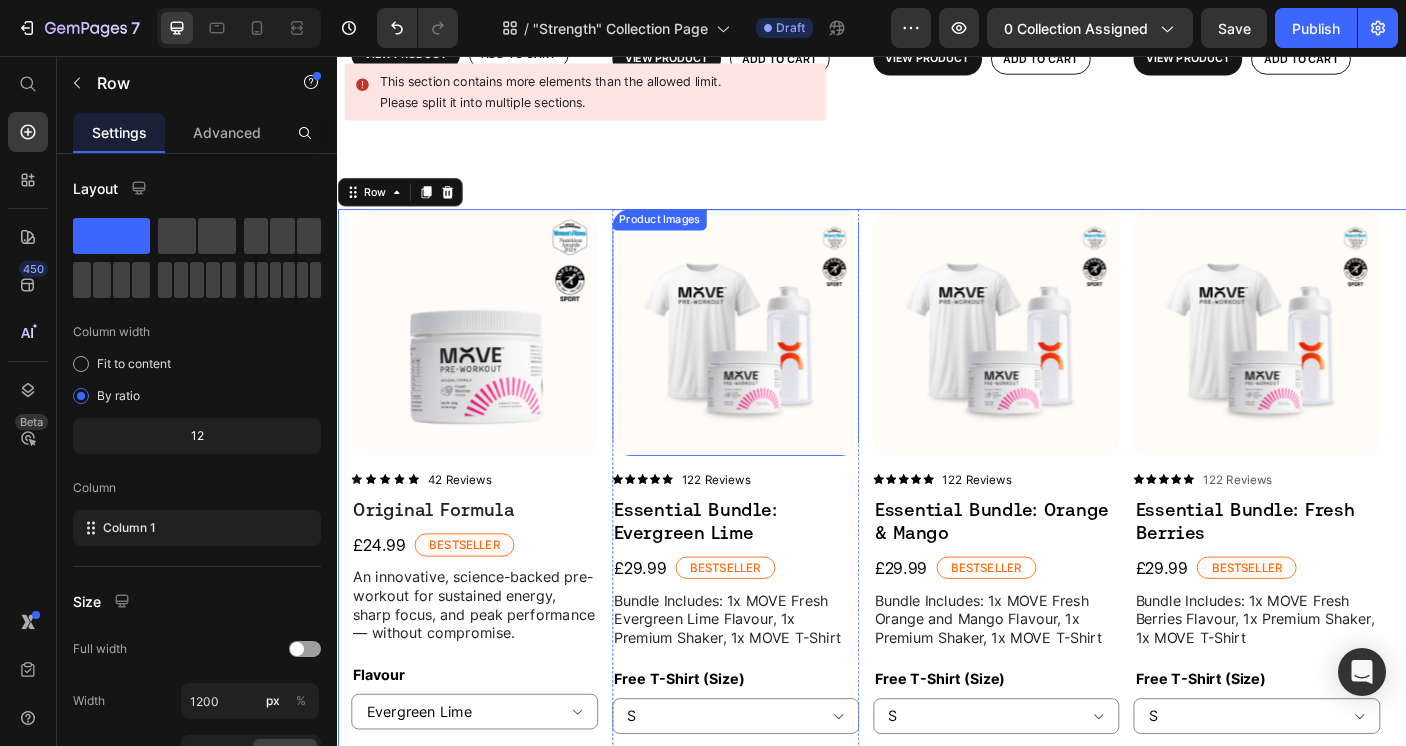 scroll, scrollTop: 1045, scrollLeft: 0, axis: vertical 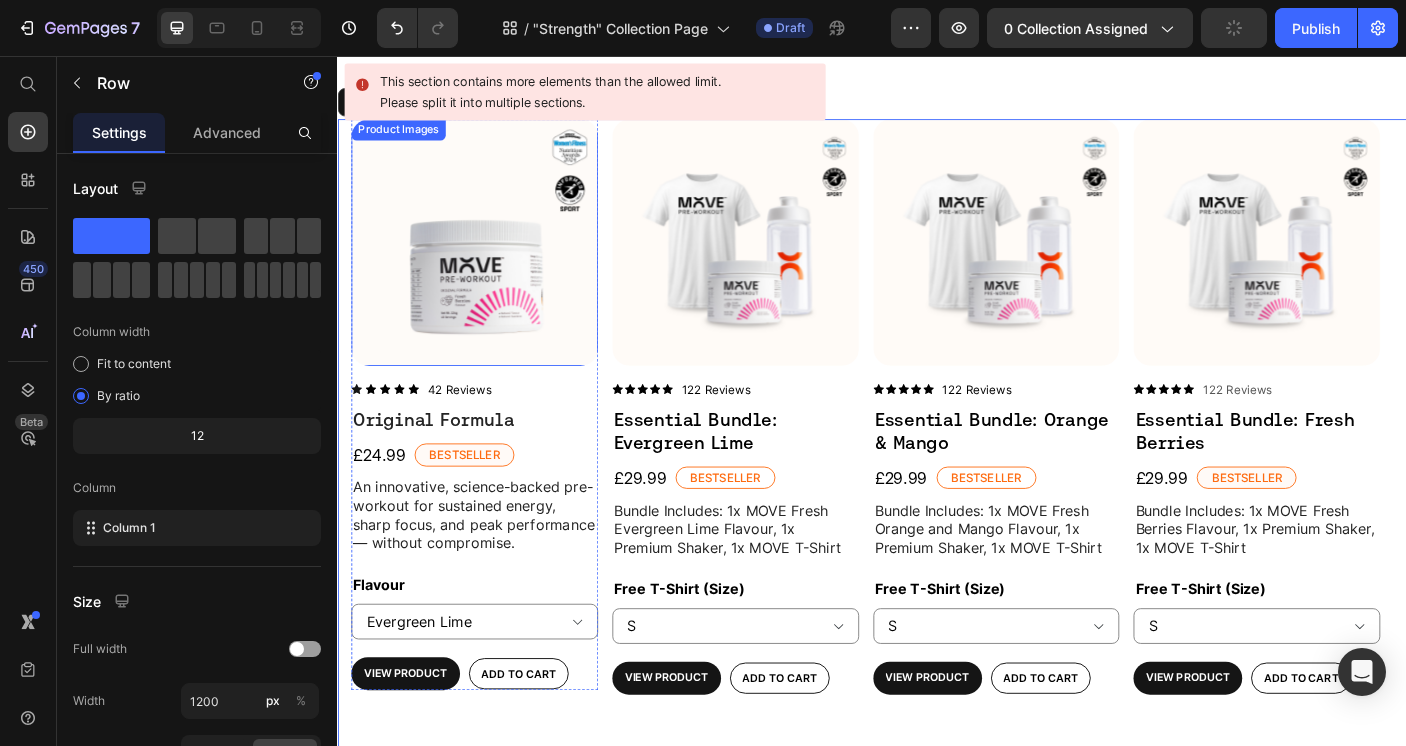 click at bounding box center [490, 265] 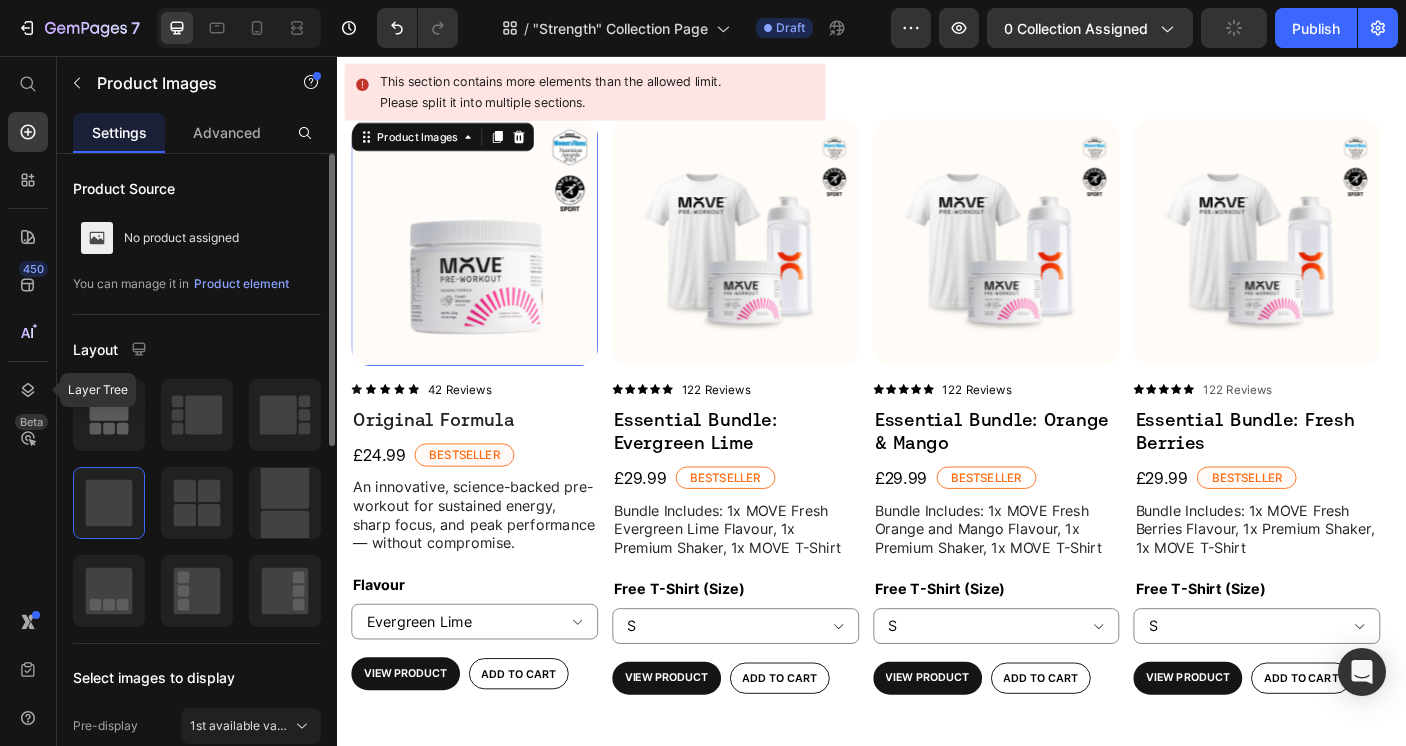 drag, startPoint x: 28, startPoint y: 395, endPoint x: 74, endPoint y: 387, distance: 46.69047 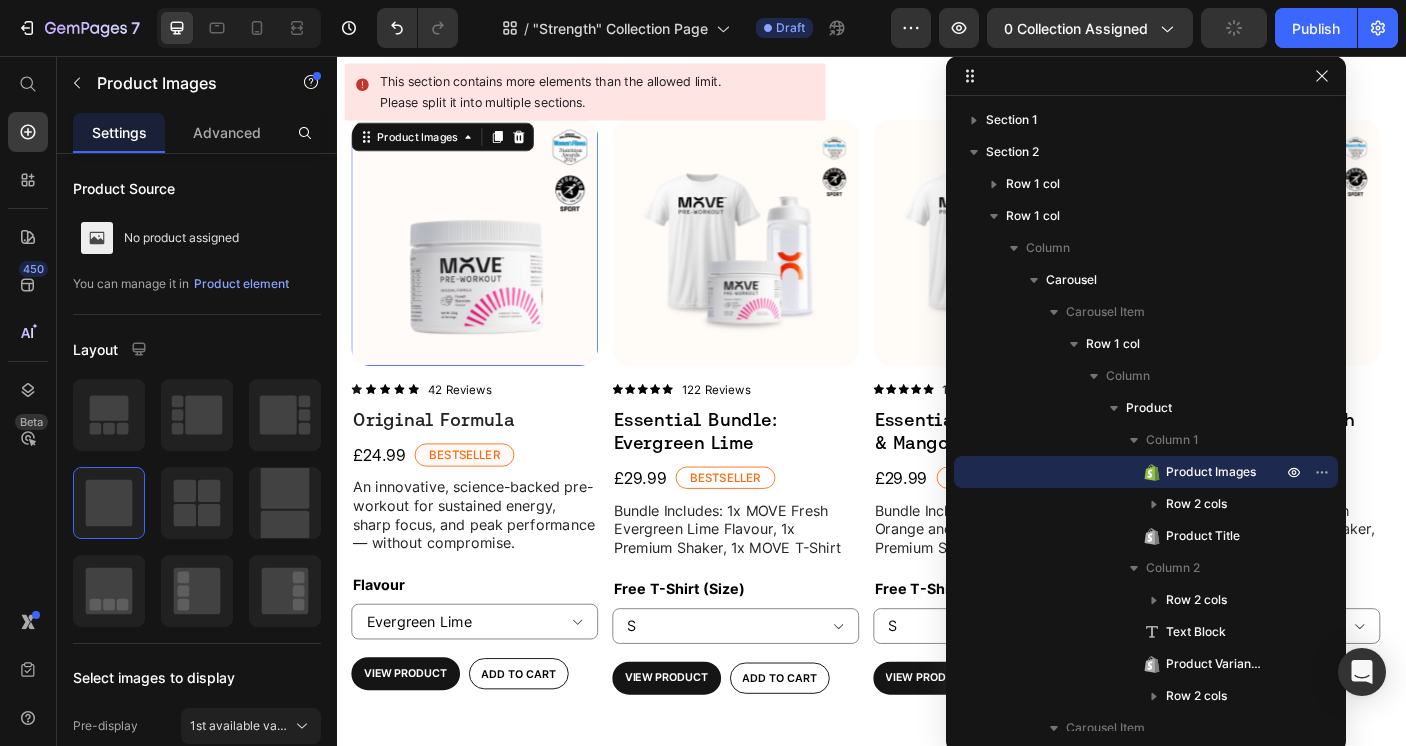 drag, startPoint x: 932, startPoint y: 82, endPoint x: 1228, endPoint y: 66, distance: 296.43213 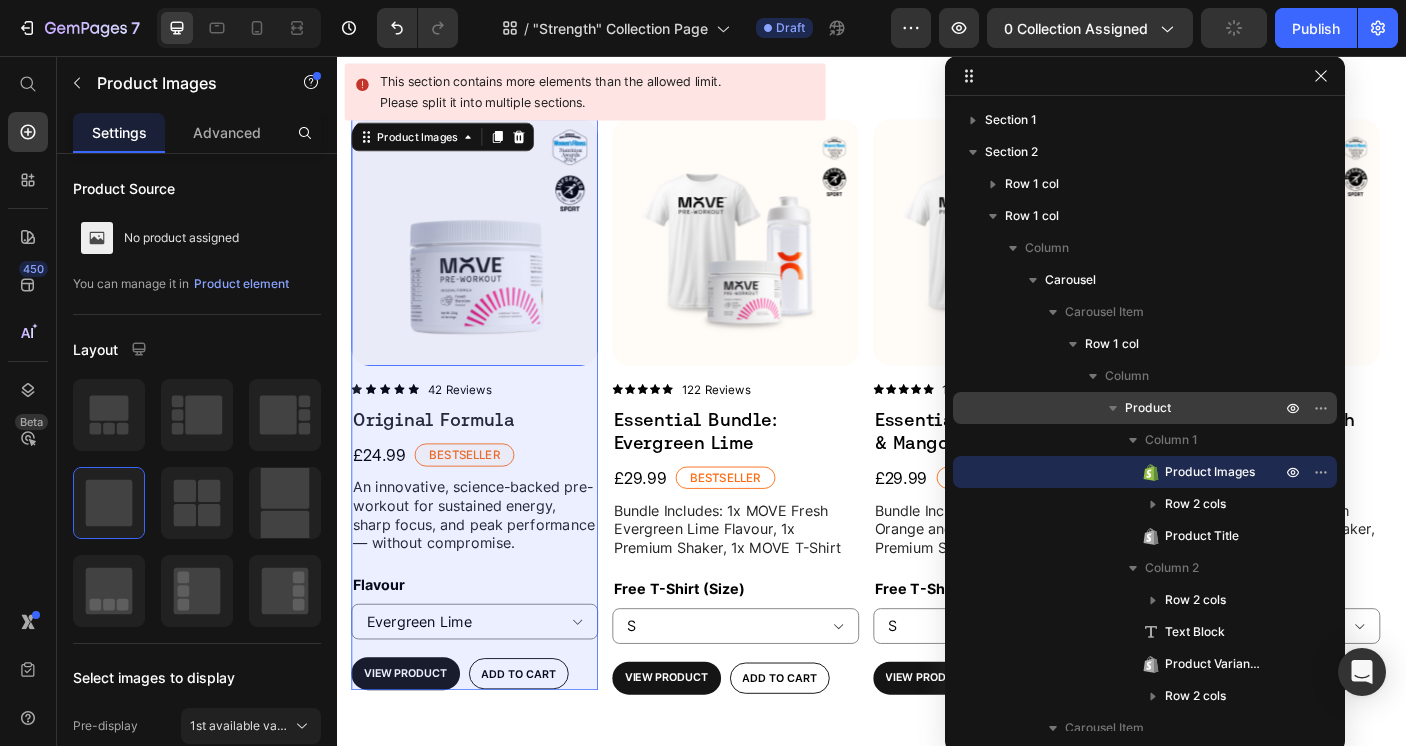 click on "Product" at bounding box center [1148, 408] 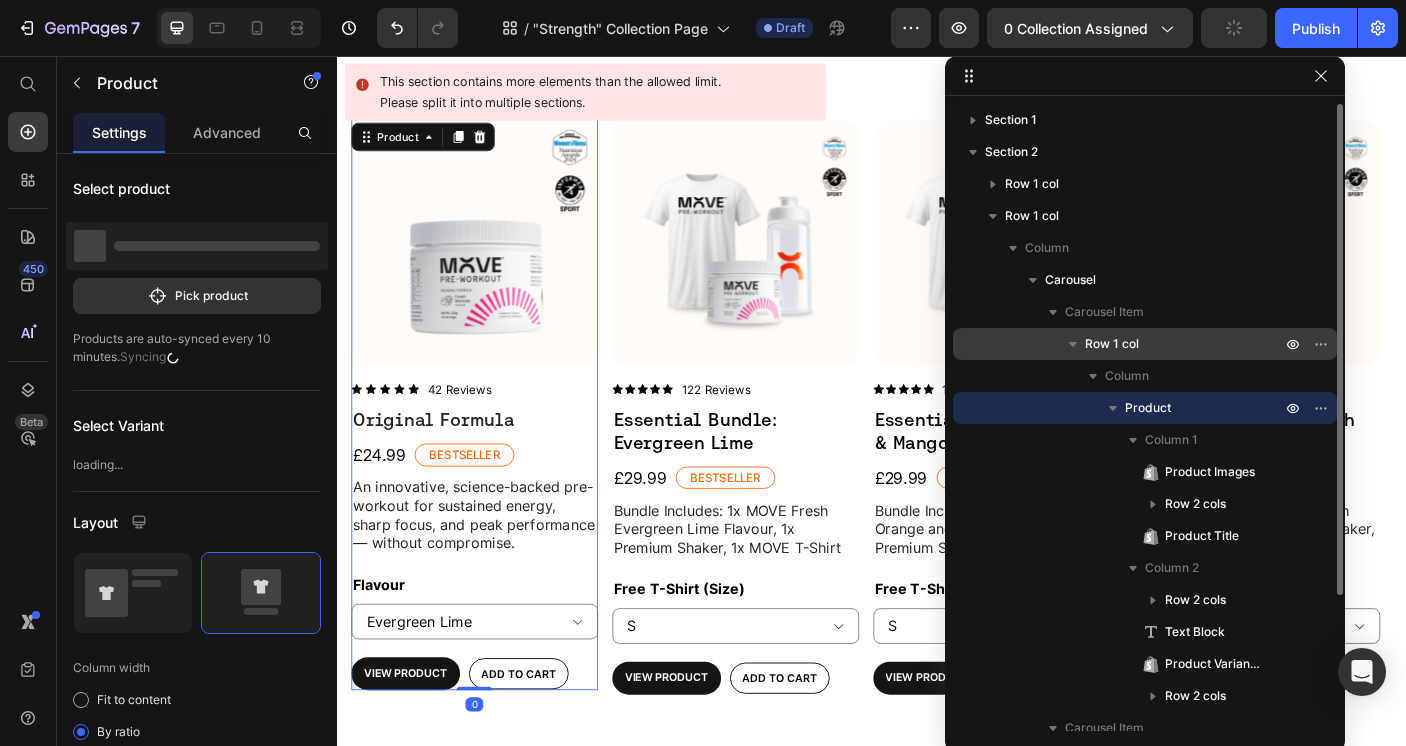 click on "Row 1 col" at bounding box center (1145, 344) 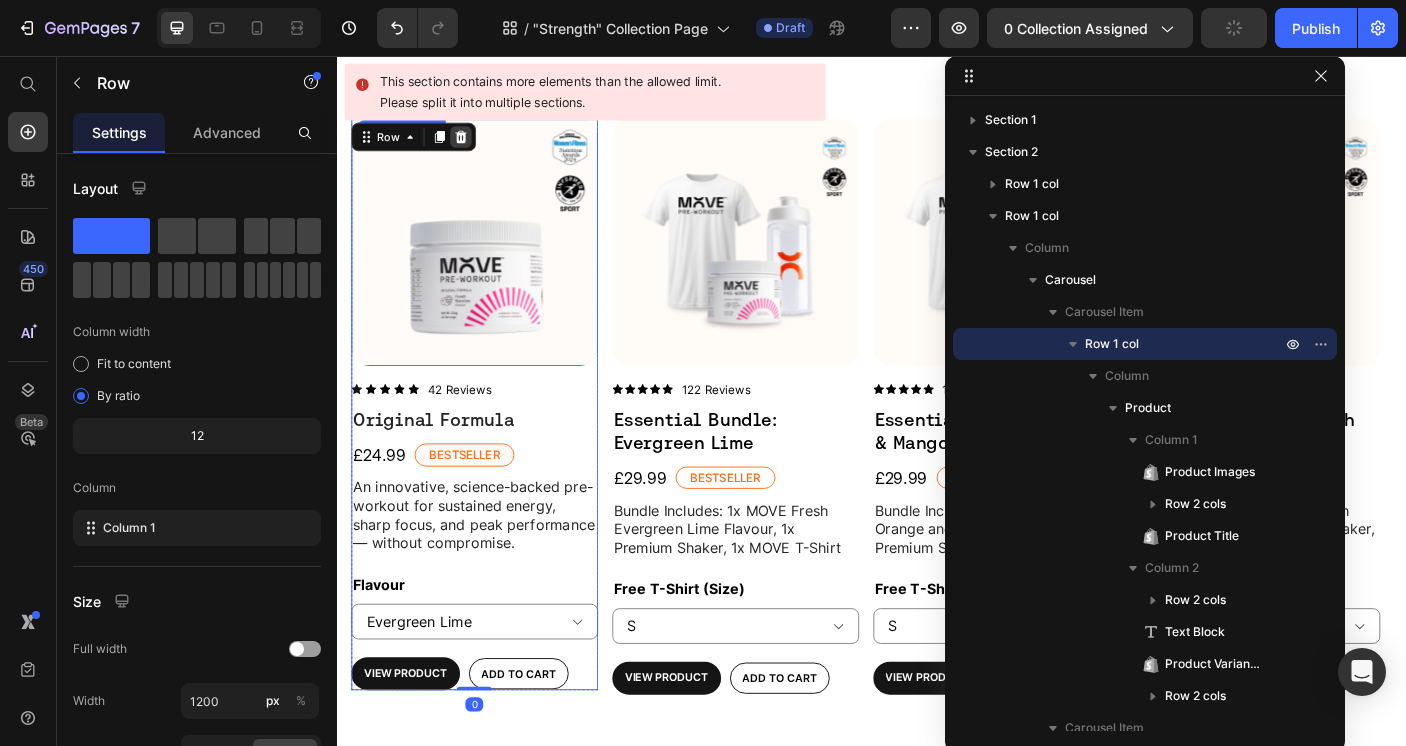 click 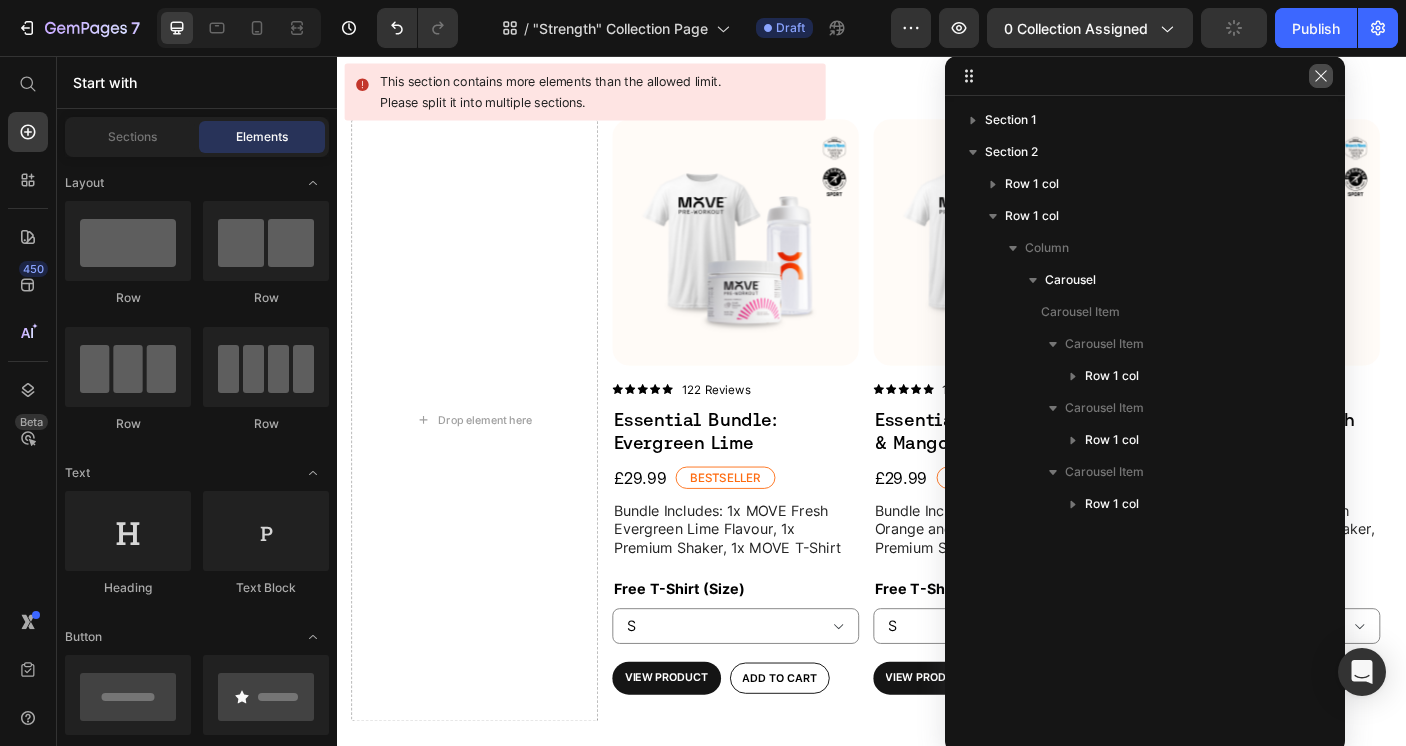click 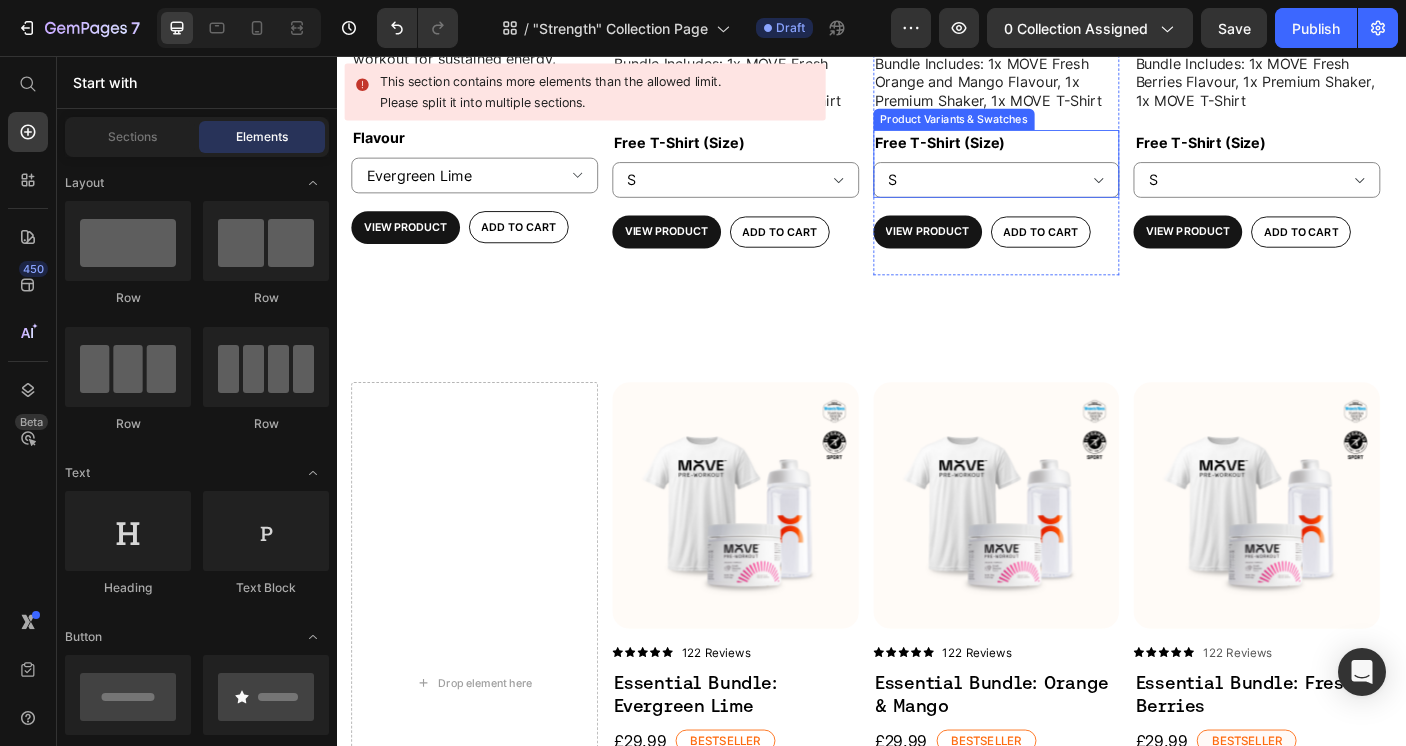 scroll, scrollTop: 874, scrollLeft: 0, axis: vertical 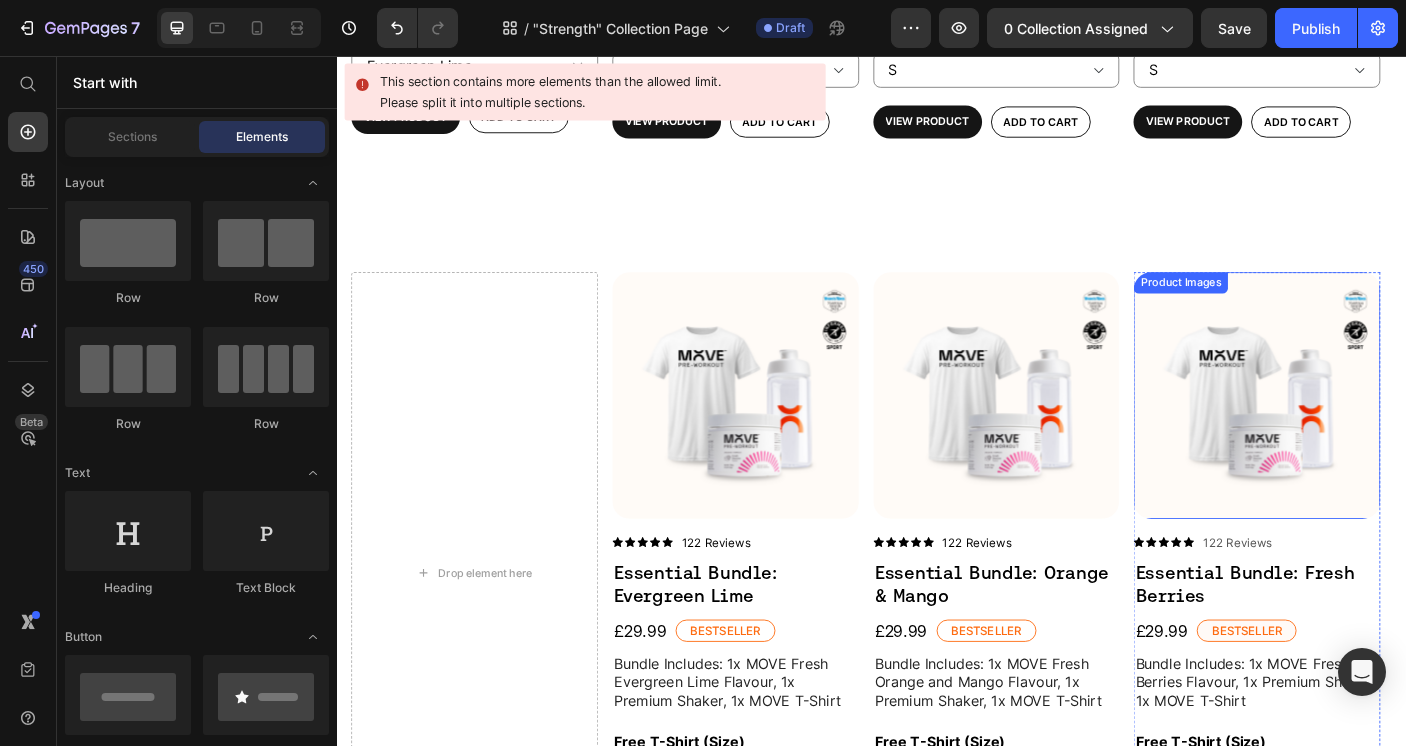click at bounding box center [1368, 436] 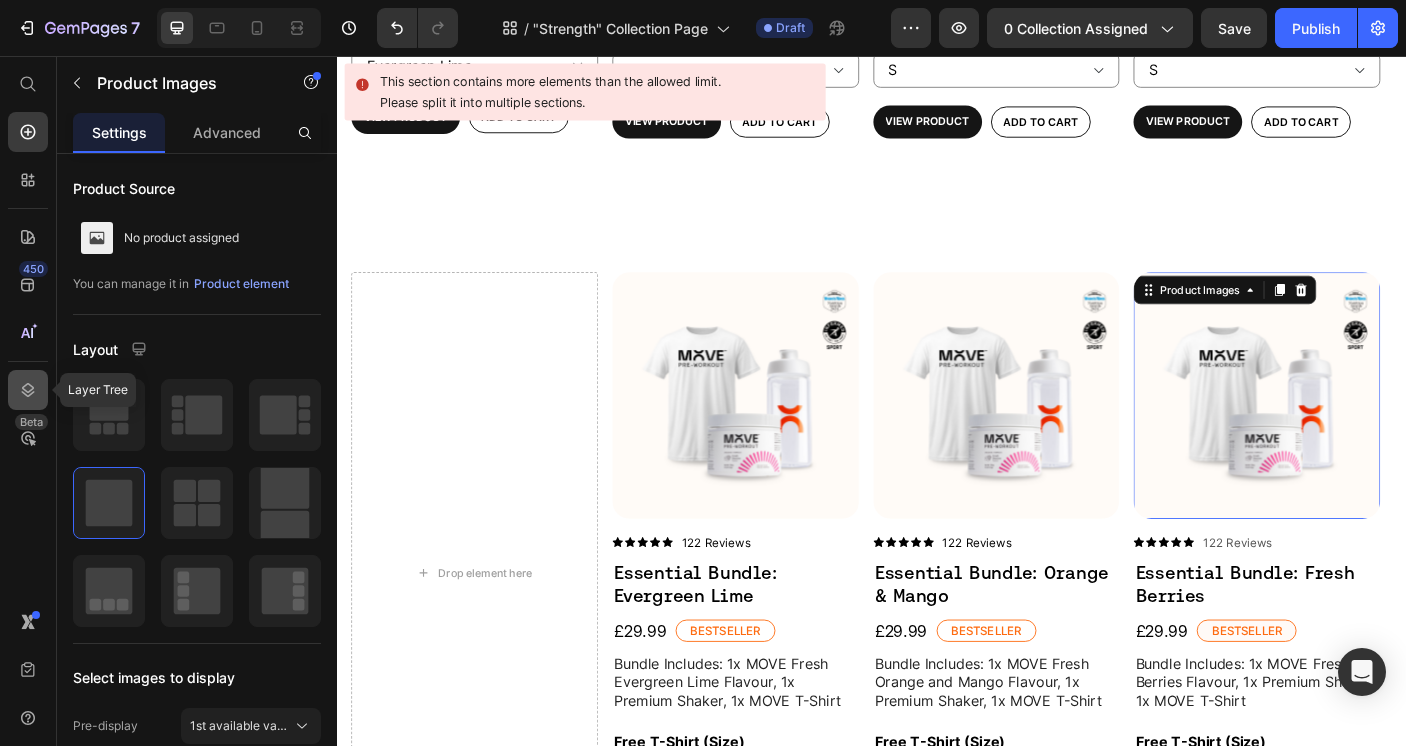 click 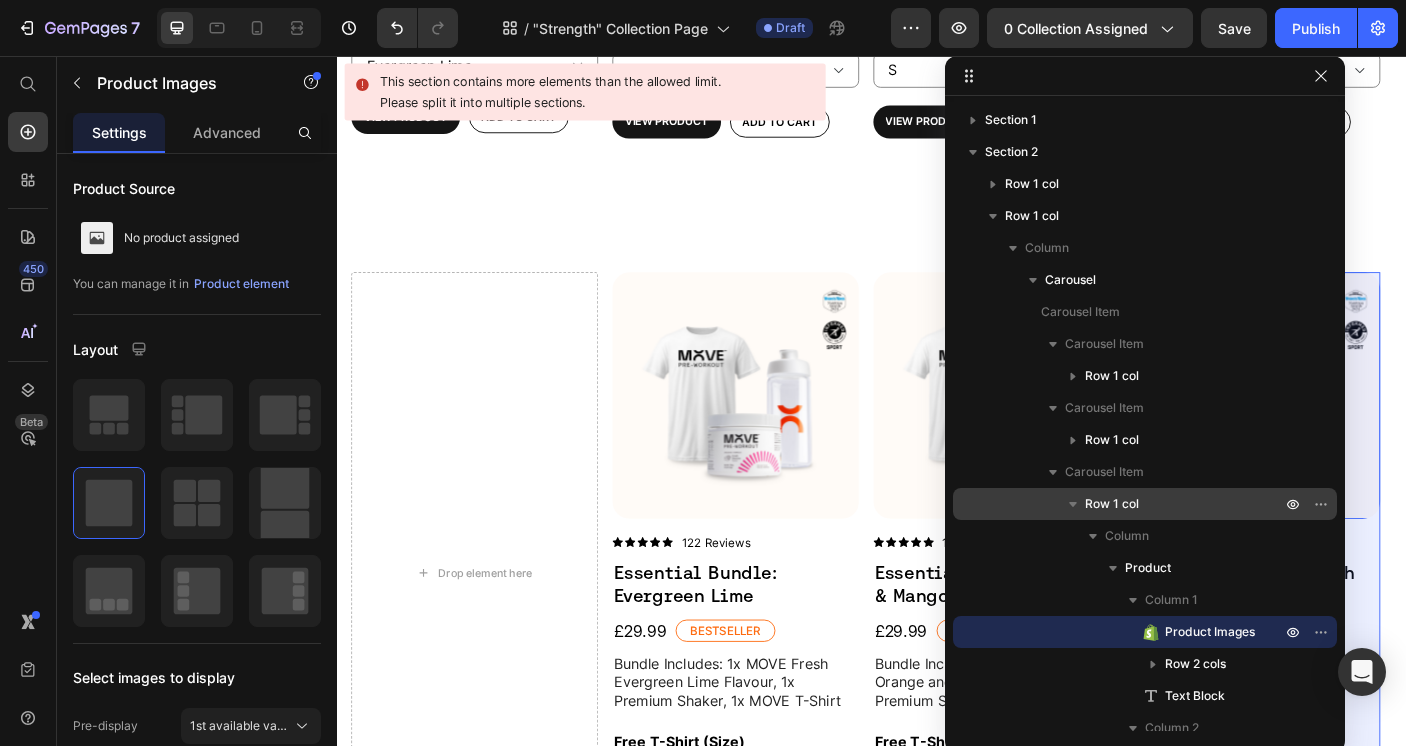 click on "Row 1 col" at bounding box center [1185, 504] 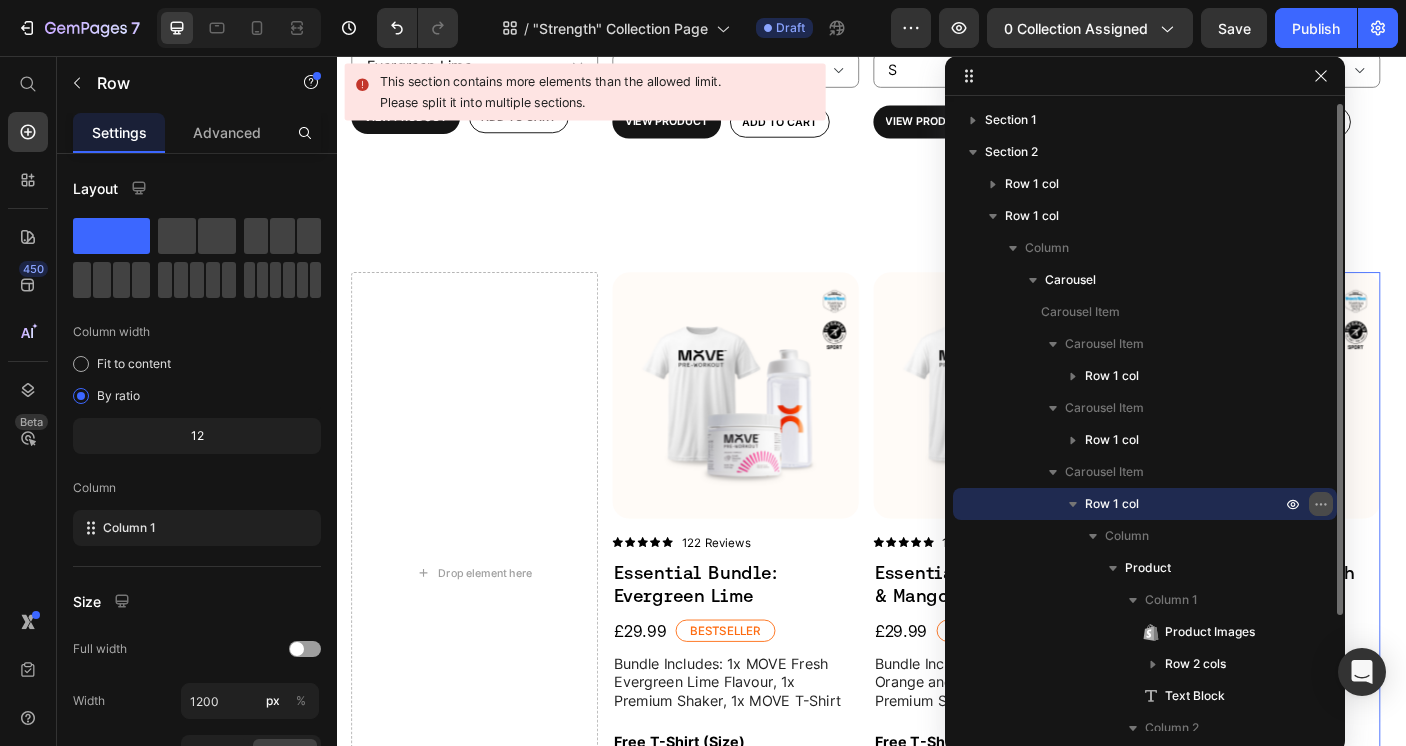 click 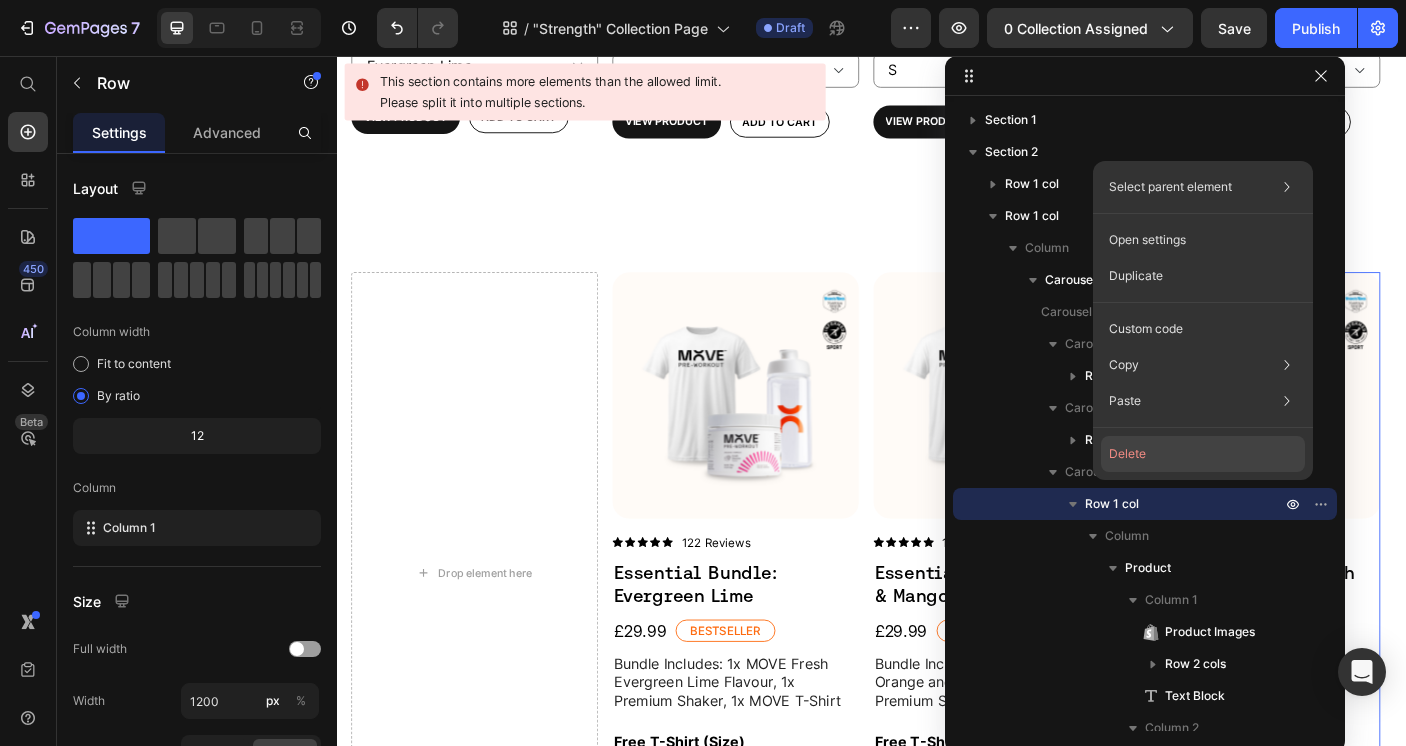 click on "Delete" 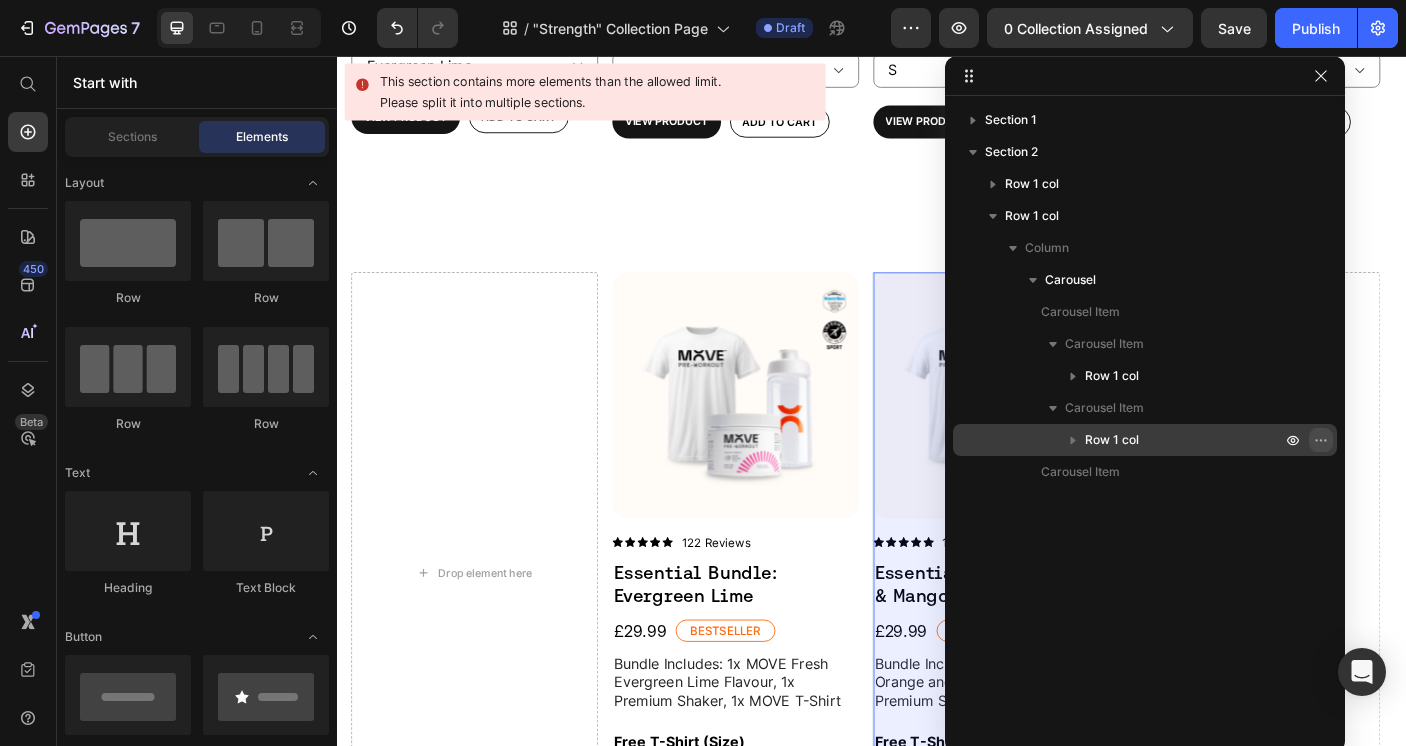 click 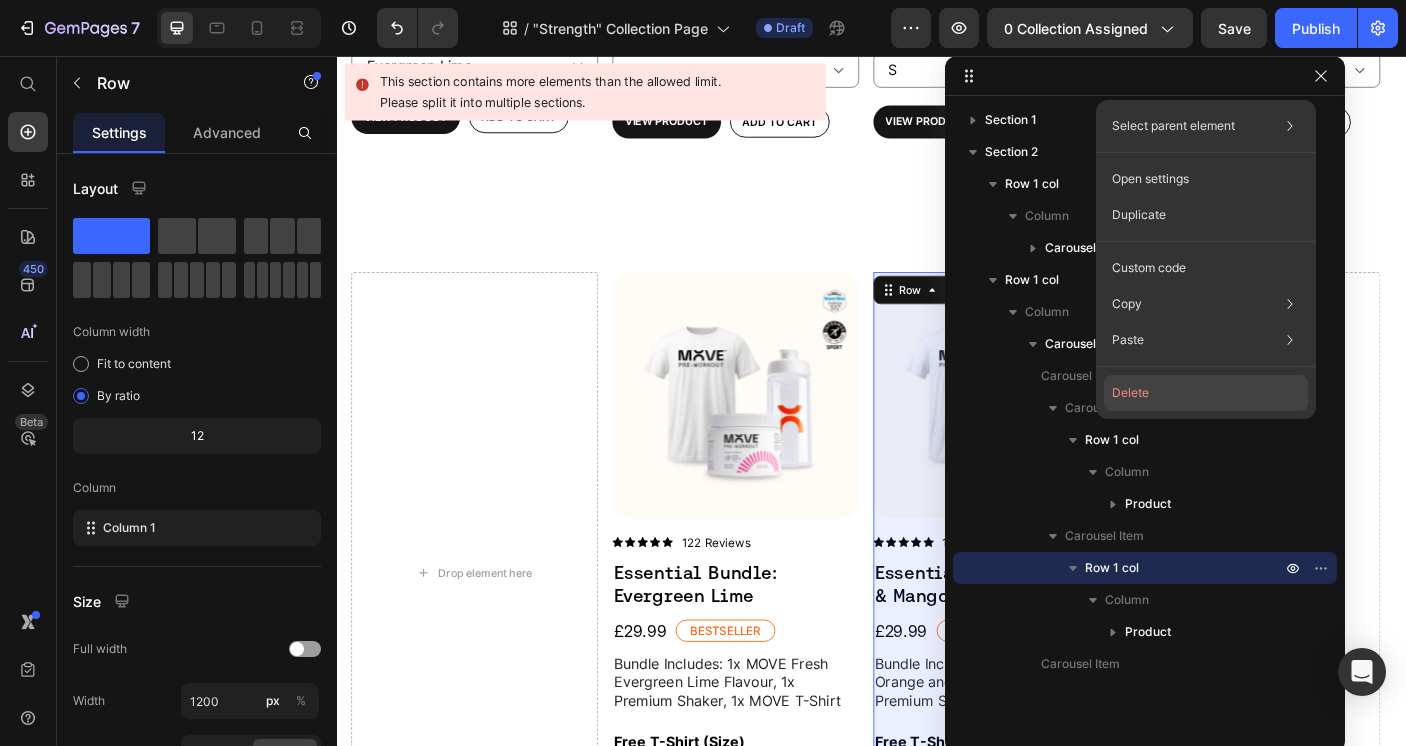 click on "Delete" 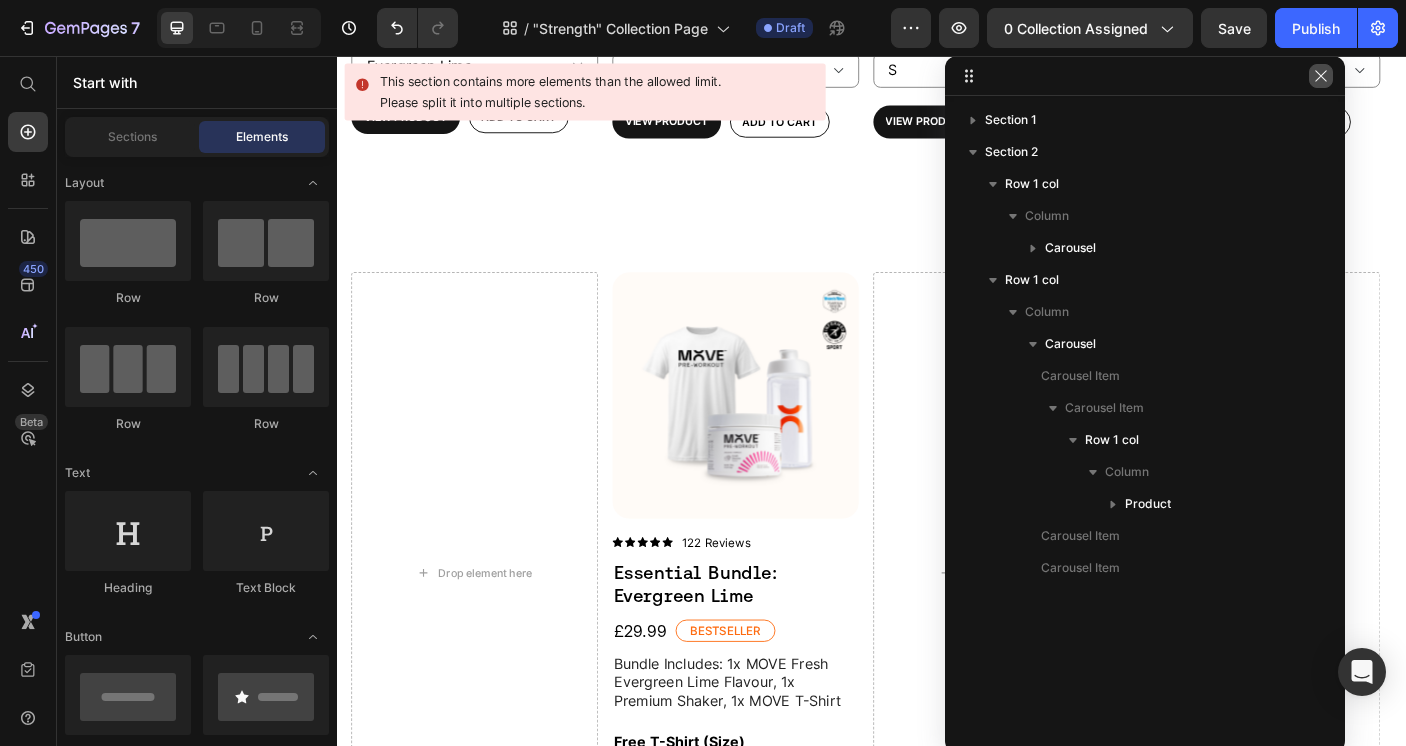click 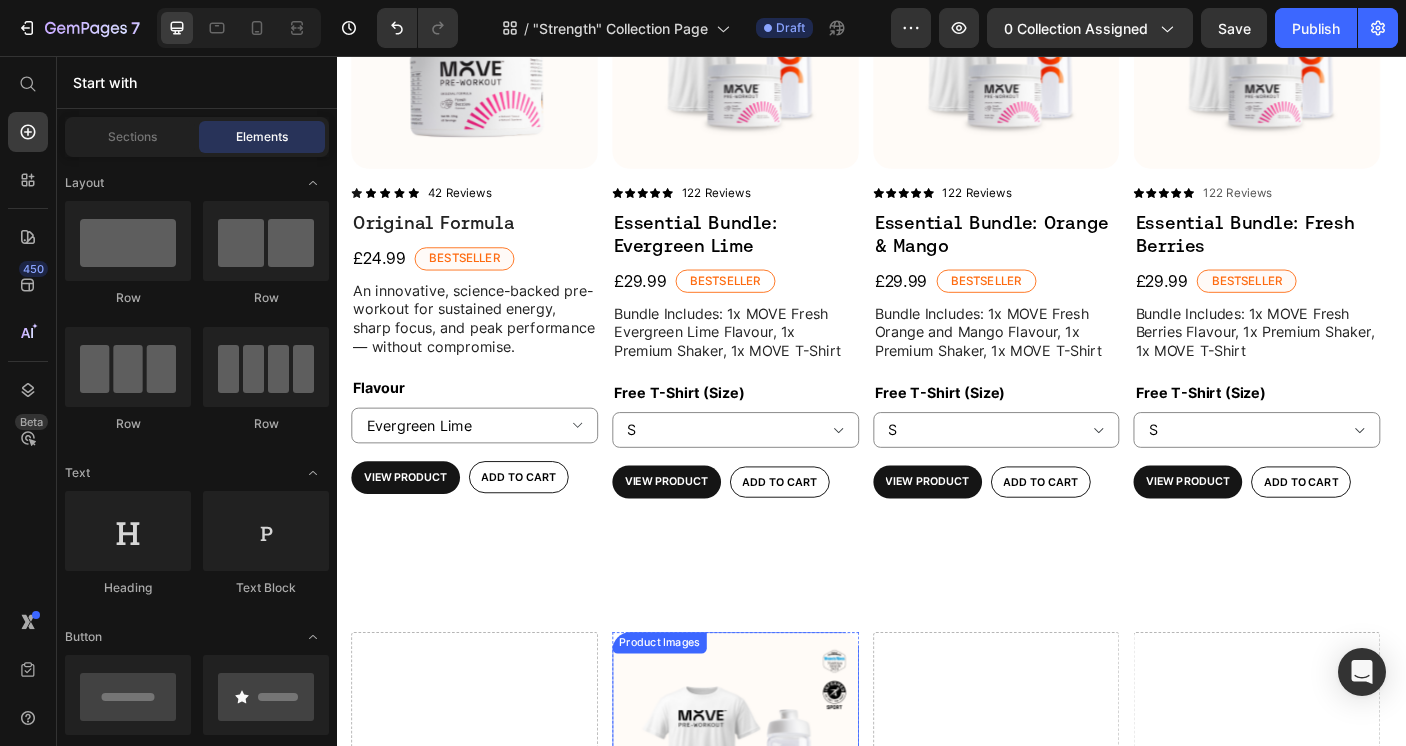 scroll, scrollTop: 283, scrollLeft: 0, axis: vertical 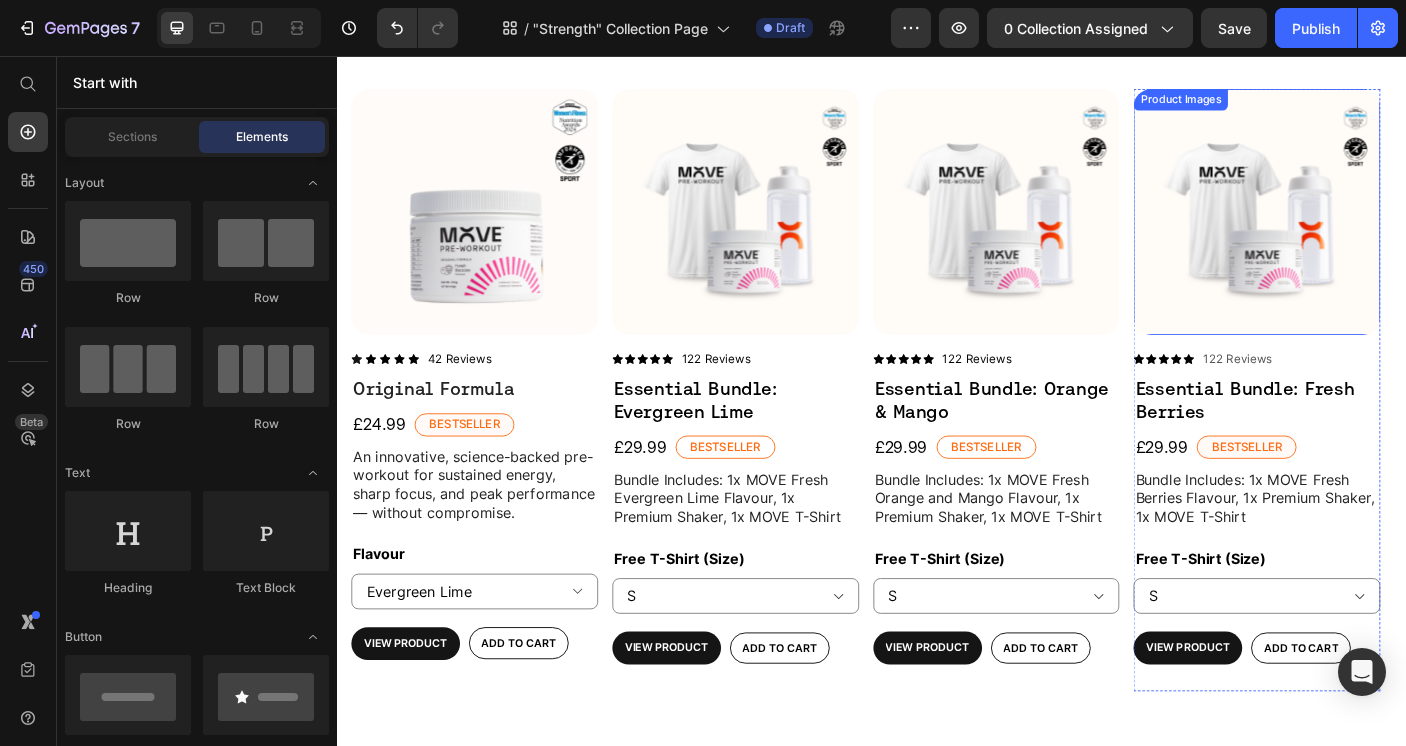 click at bounding box center (1368, 231) 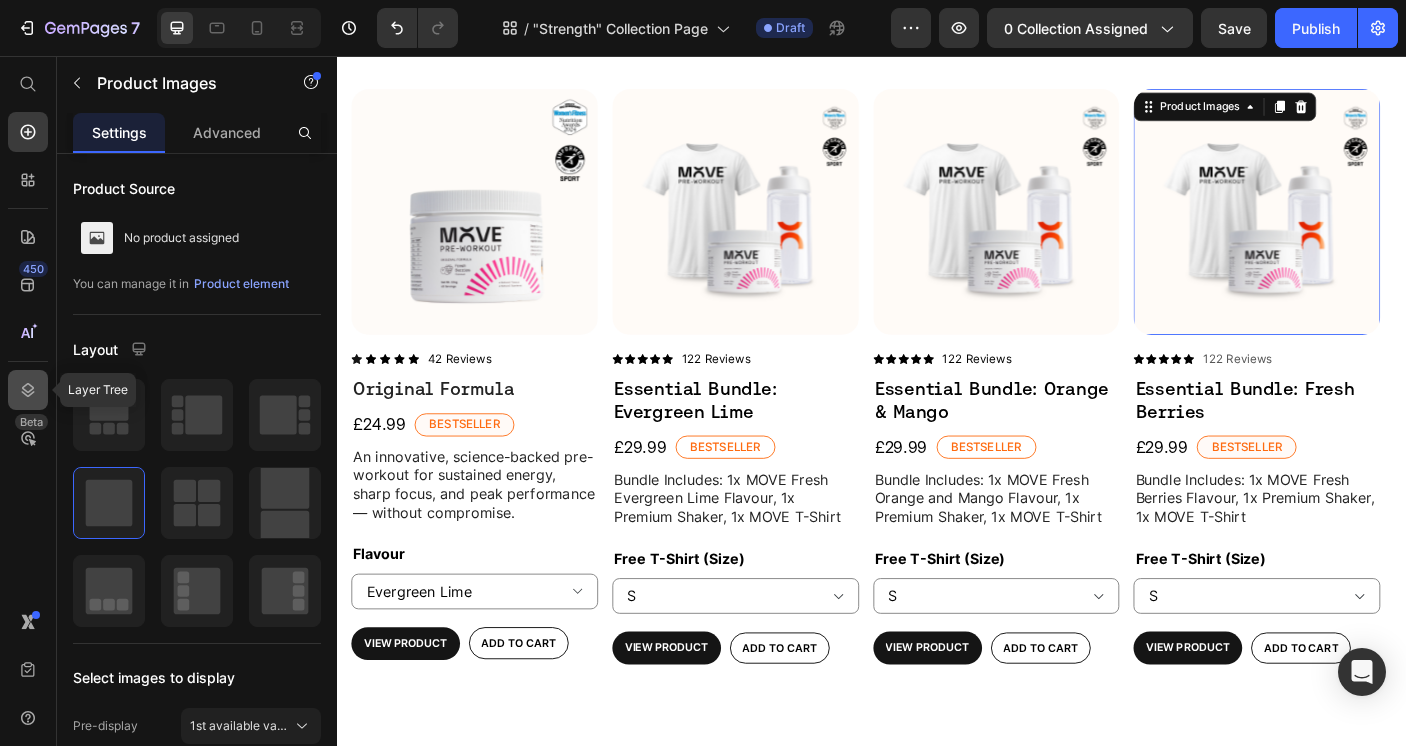 click 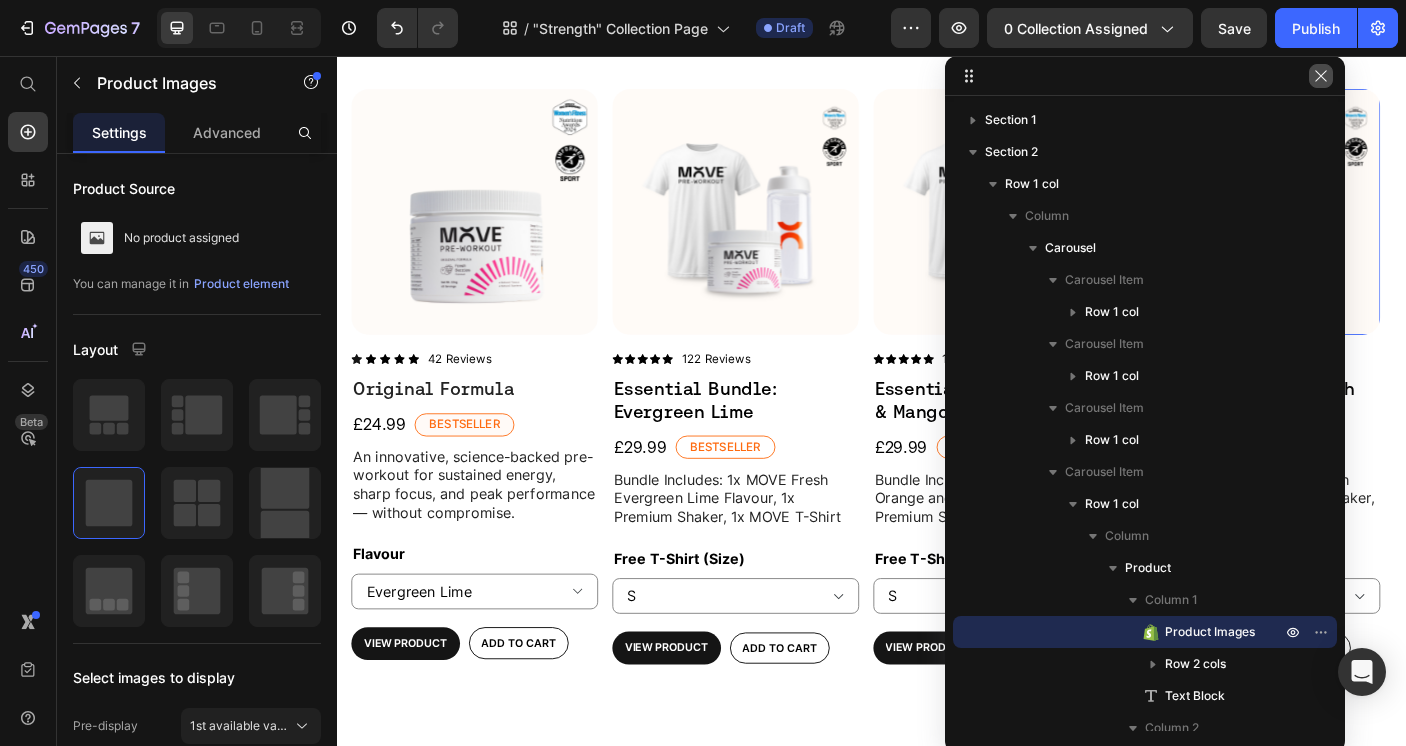 click 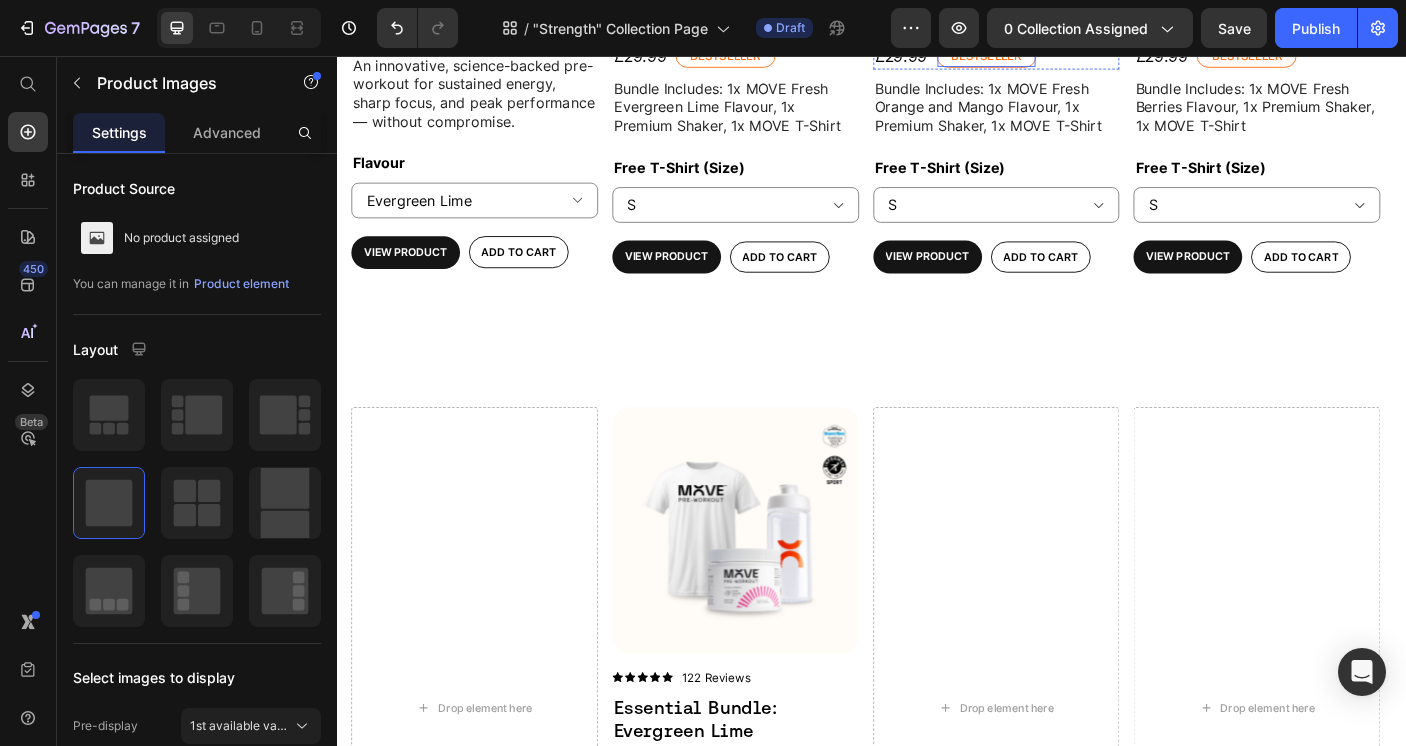 scroll, scrollTop: 768, scrollLeft: 0, axis: vertical 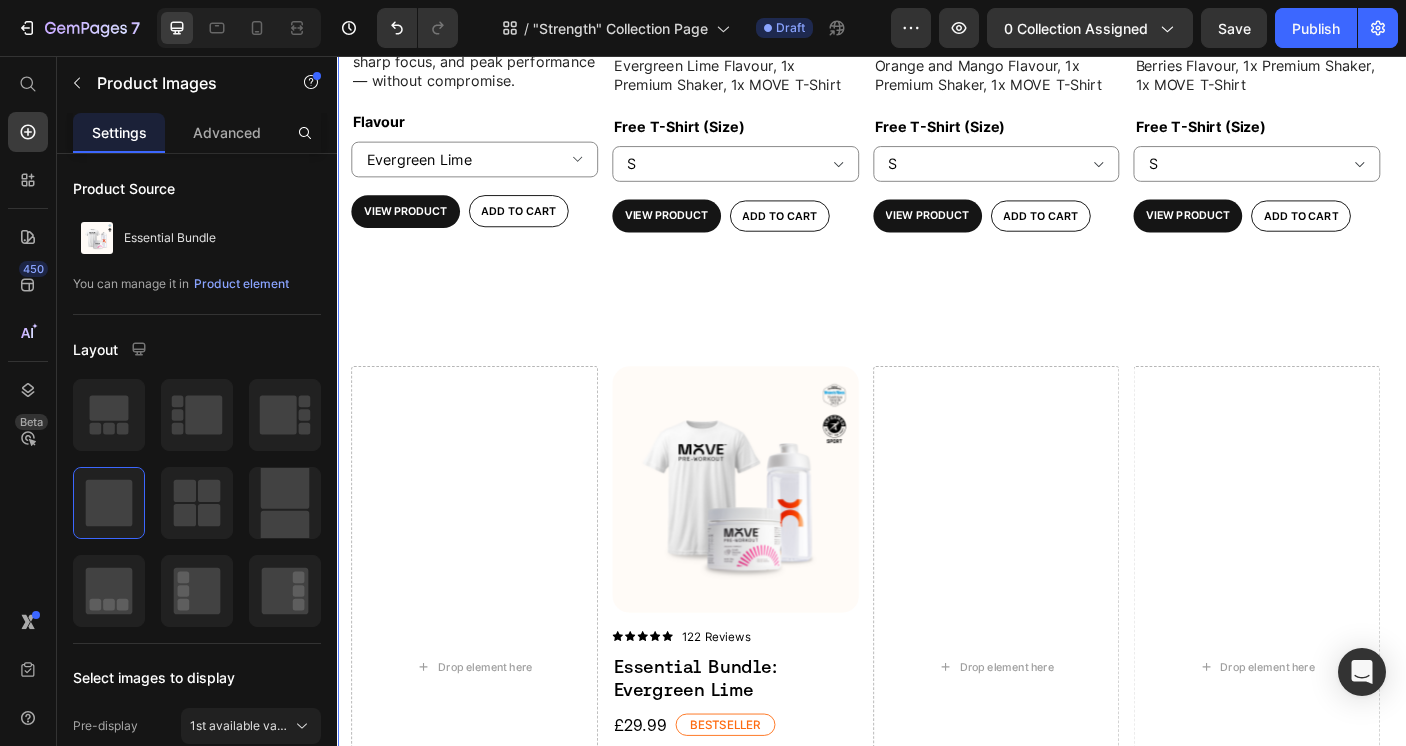 click on "Product Images Icon Icon Icon Icon Icon Icon List 42 Reviews Text Block Row Original Formula Product Title £24.99 Product Price Bestseller Text Block Row An innovative, science-backed pre-workout for sustained energy, sharp focus, and peak performance — without compromise. Text Block Flavour Evergreen Lime Fresh Berries Orange & Mango Product Variants & Swatches View Product Product View More Add to cart Add to Cart Row Product Row Product Images Icon Icon Icon Icon Icon Icon List 122 Reviews Text Block Row Essential Bundle: Evergreen Lime Text Block £29.99 Product Price Bestseller Text Block Row Bundle Includes: 1x MOVE Fresh Evergreen Lime Flavour, 1x Premium Shaker, 1x MOVE T-Shirt Text Block Free T-Shirt (Size) XS S M L XL 2XL Product Variants & Swatches View Product Product View More Add to cart Add to Cart Row Product Row Product Images Icon Icon Icon Icon Icon Icon List 122 Reviews Text Block Row Essential Bundle: Orange & Mango Text Block £29.99 Product Price Bestseller Text Block Row Text Block" at bounding box center (937, 404) 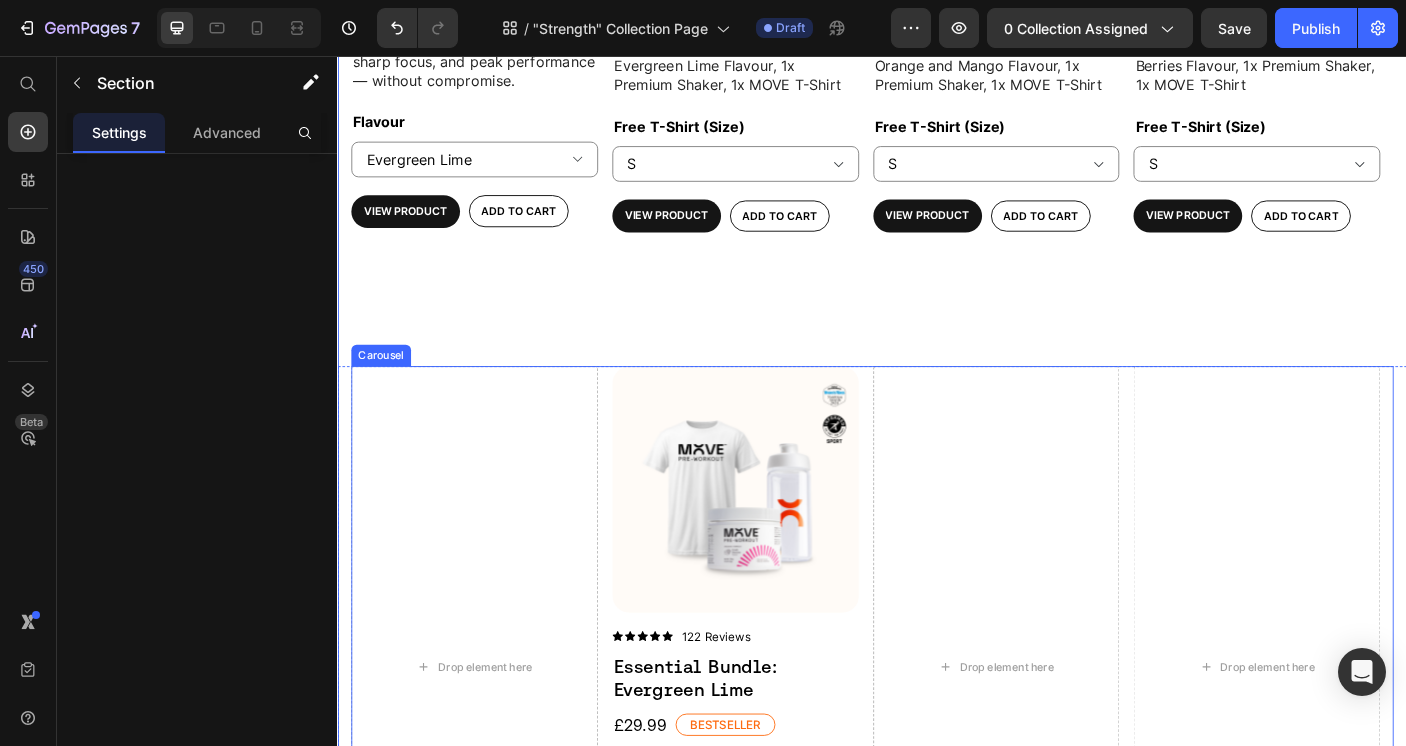 click on "Drop element here Product Images Icon Icon Icon Icon Icon Icon List 122 Reviews Text Block Row Essential Bundle: Evergreen Lime Text Block £29.99 Product Price Bestseller Text Block Row Bundle Includes: 1x MOVE Fresh Evergreen Lime Flavour, 1x Premium Shaker, 1x MOVE T-Shirt Text Block Free T-Shirt (Size) XS S M L XL 2XL Product Variants & Swatches View Product Product View More Add to cart Add to Cart Row Product Row
Drop element here
Drop element here" at bounding box center [937, 742] 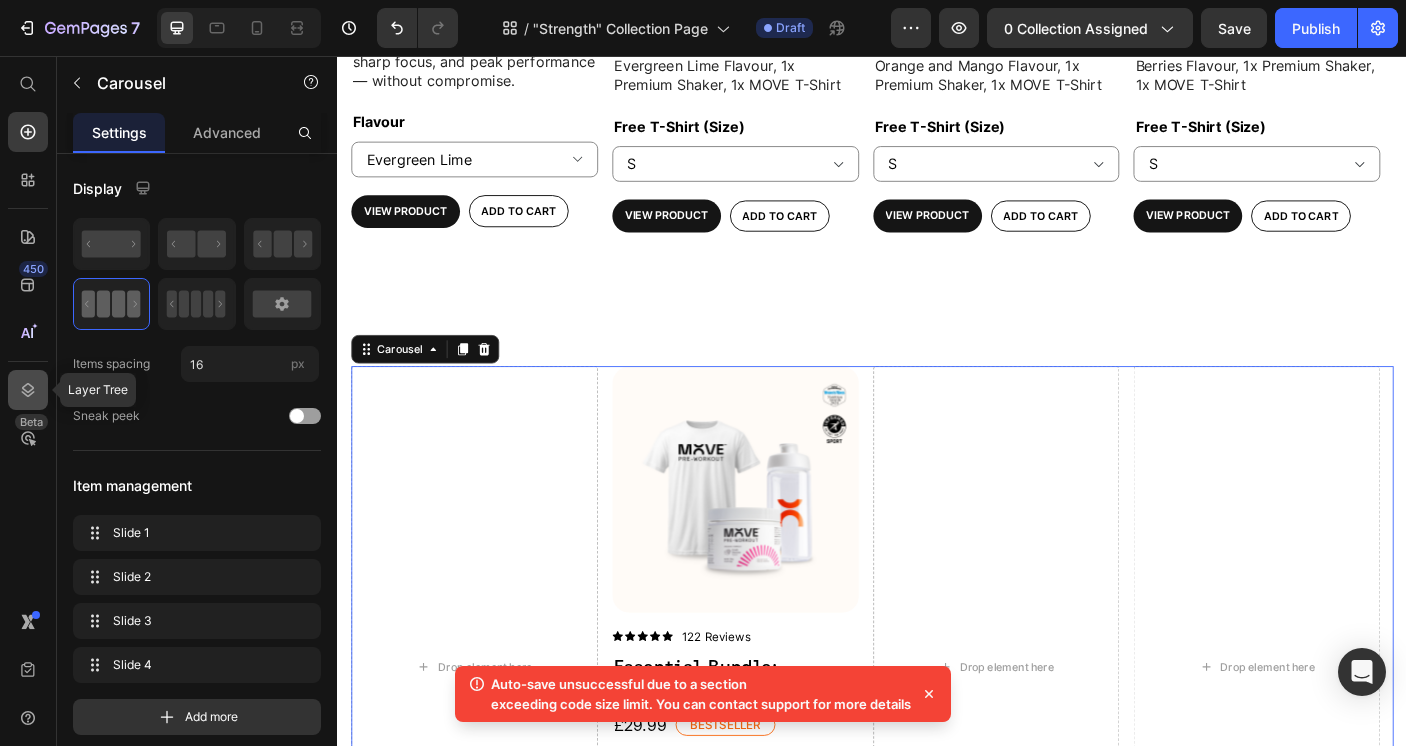 click 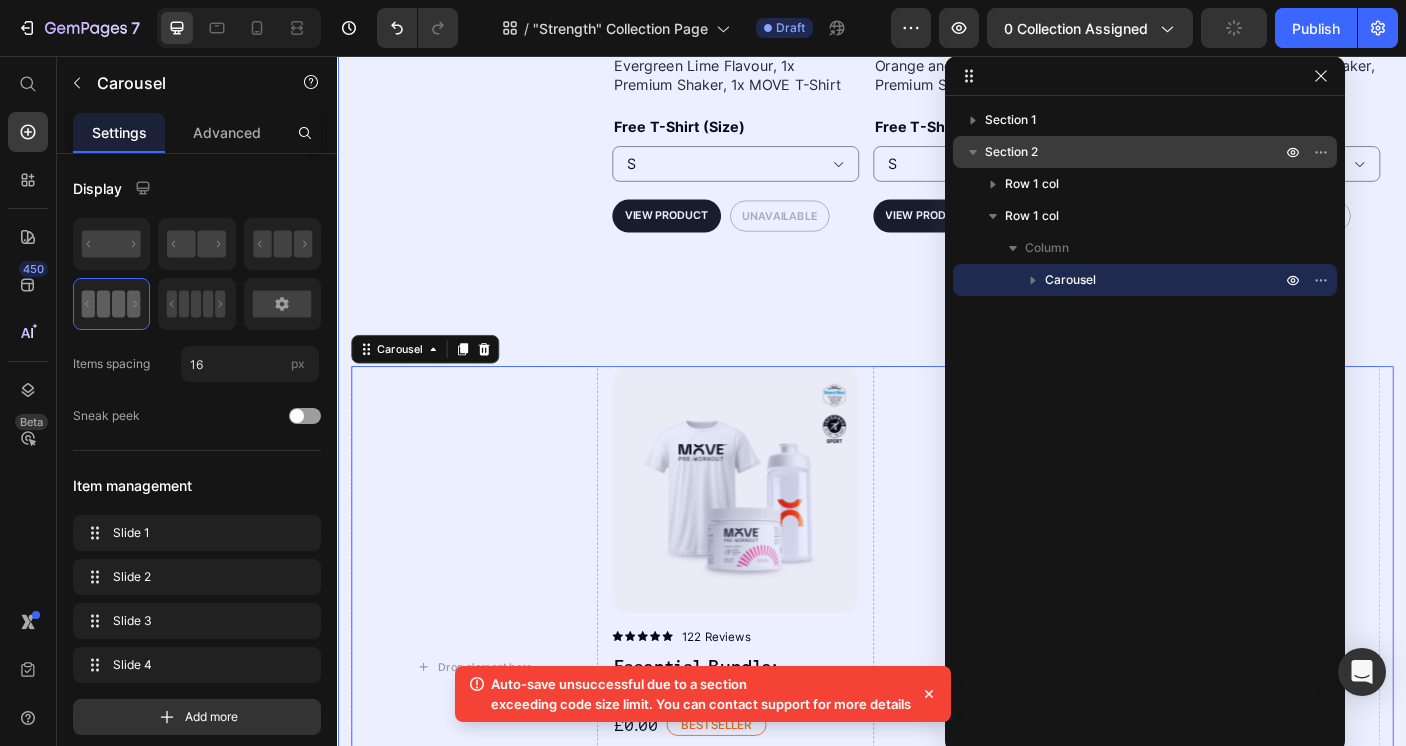 click on "Section 2" at bounding box center (1135, 152) 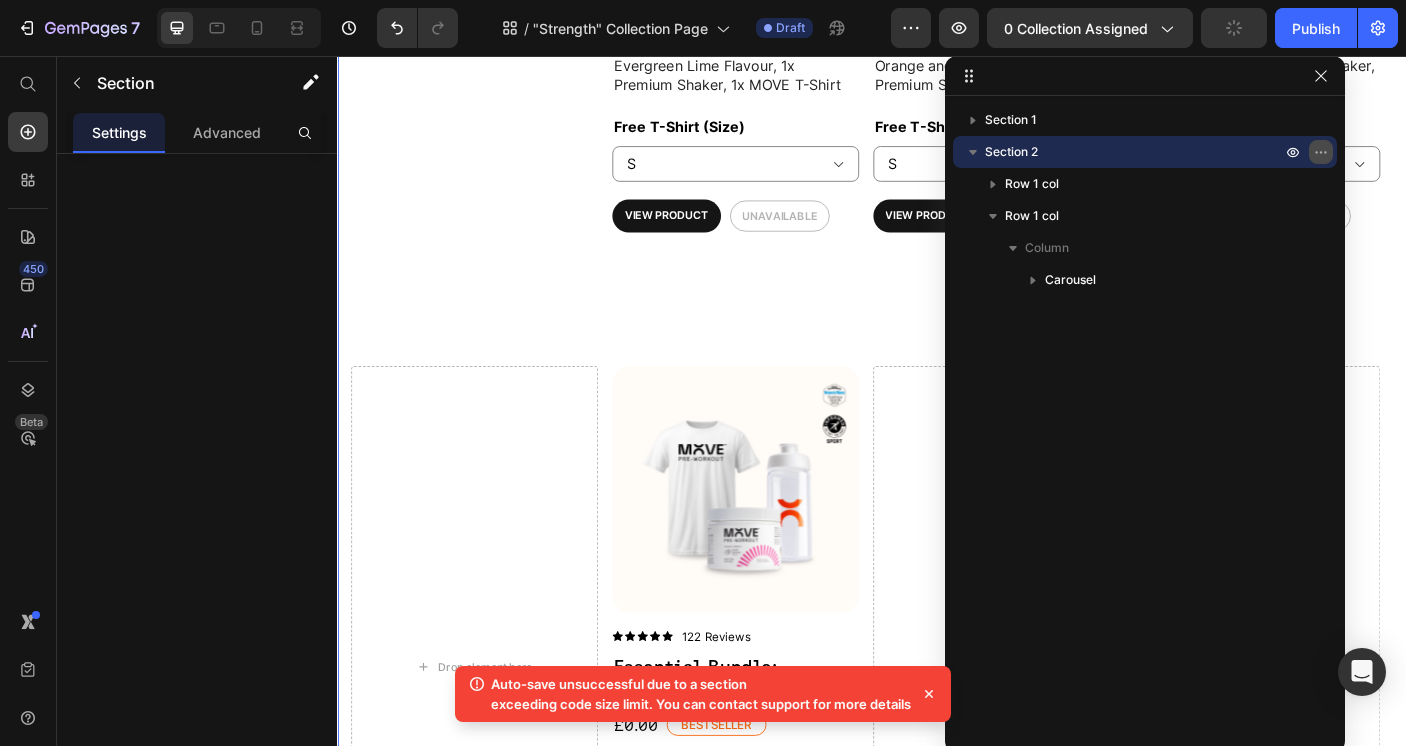 click 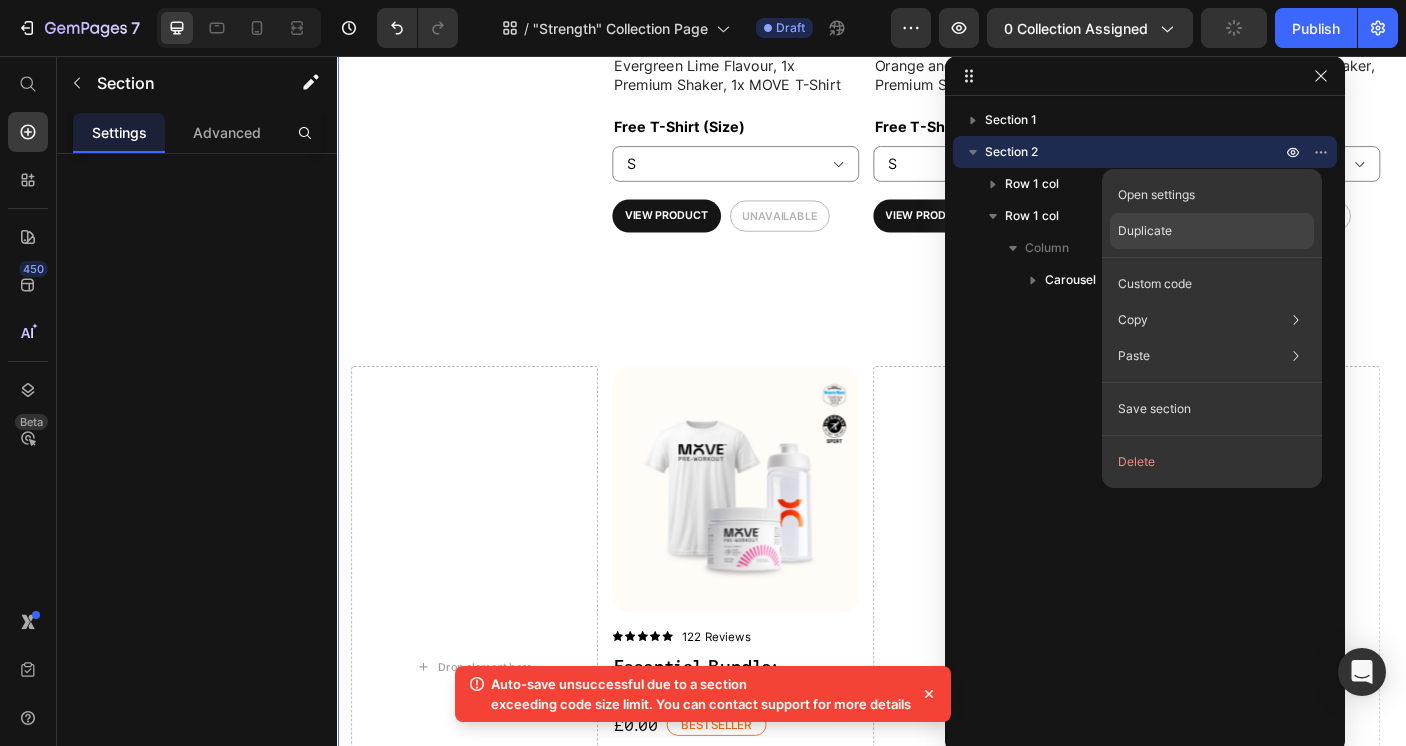 click on "Duplicate" 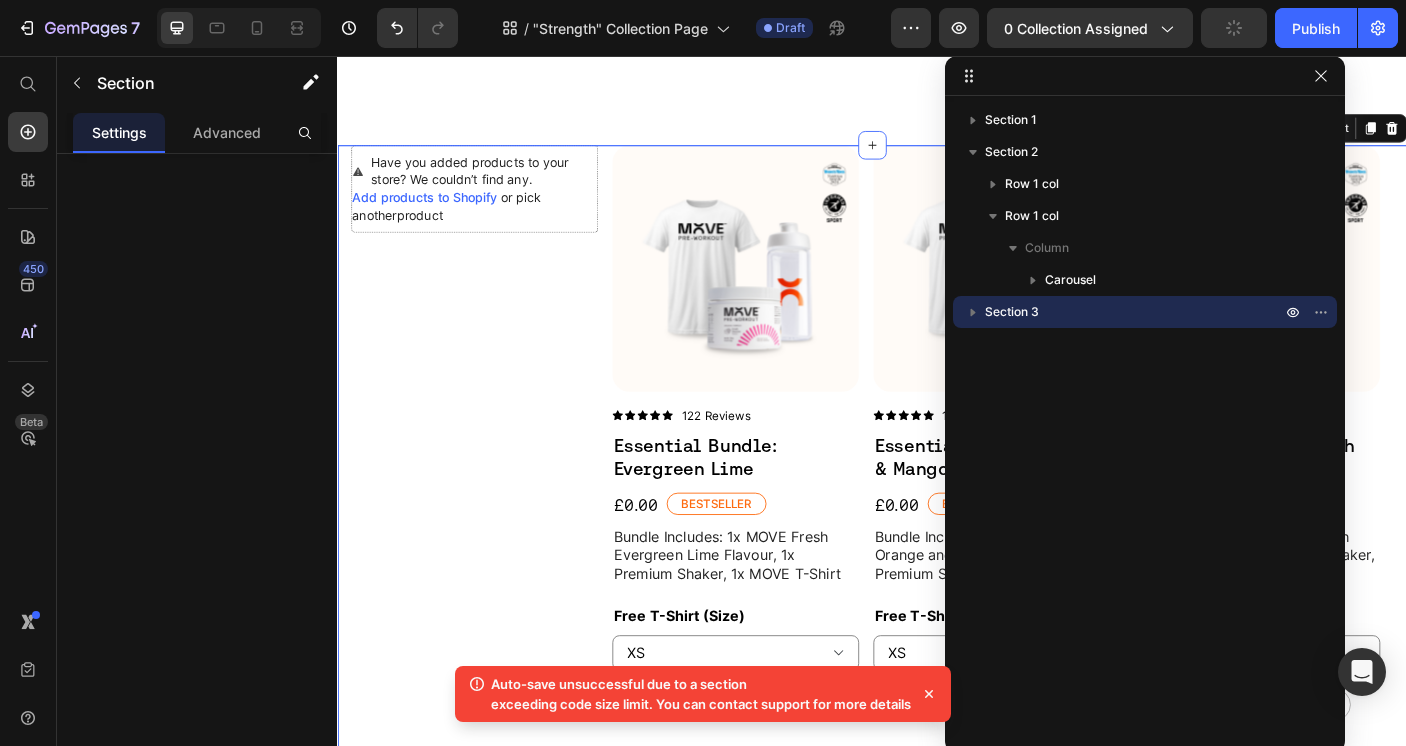 scroll, scrollTop: 1842, scrollLeft: 0, axis: vertical 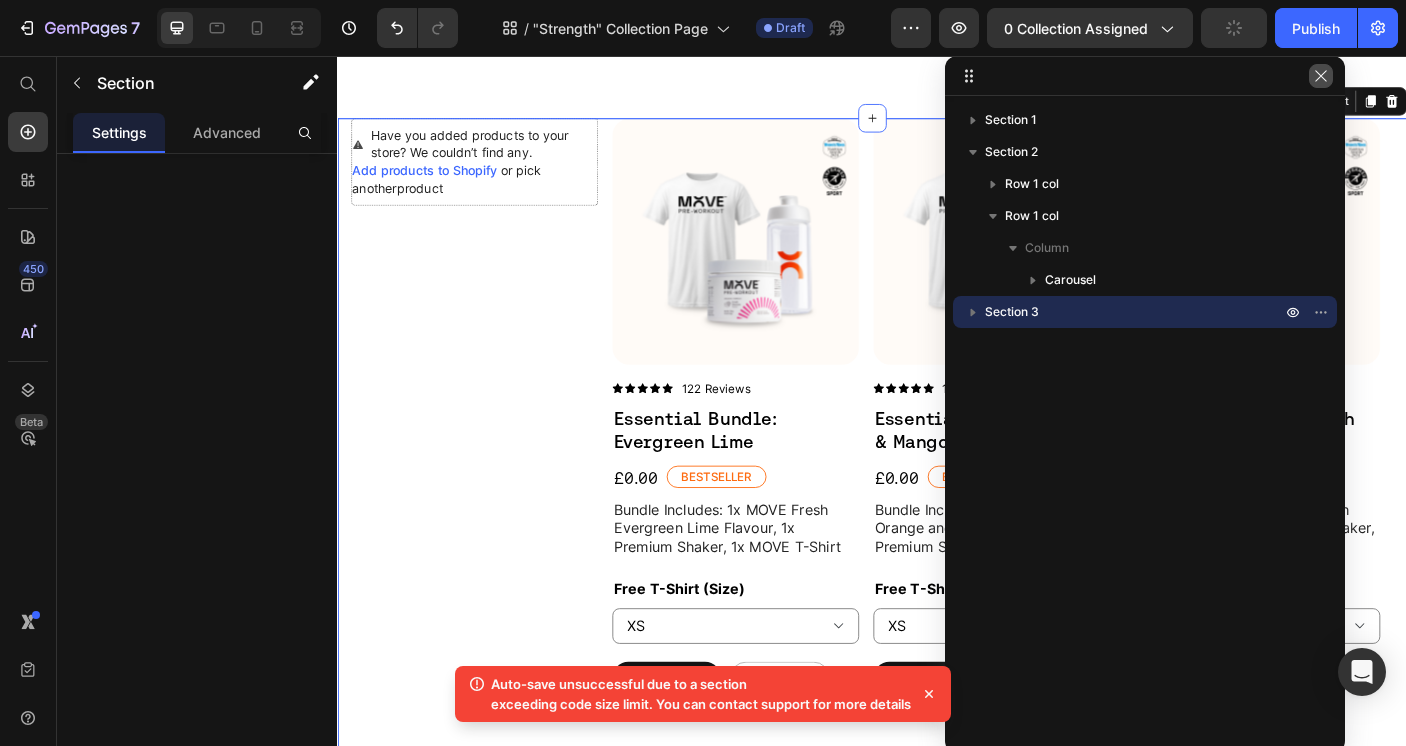 click 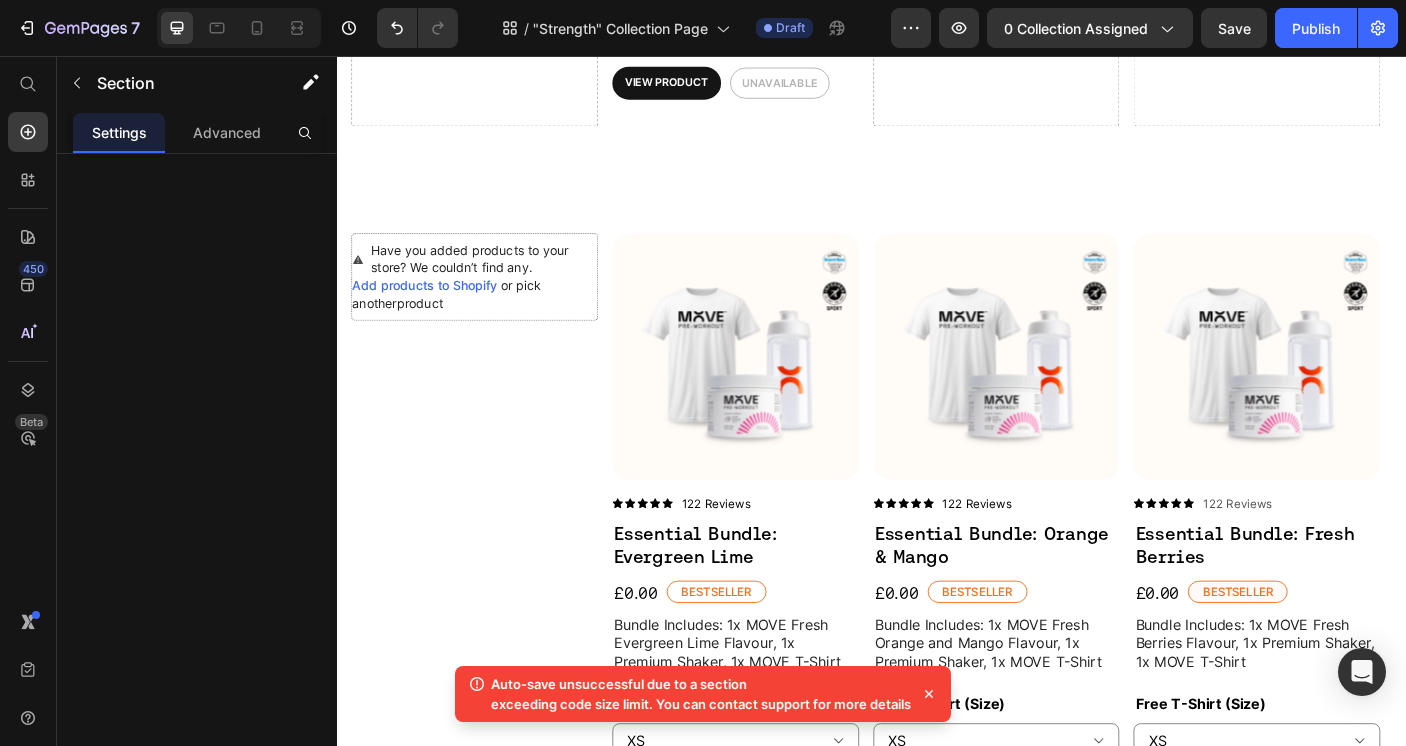 scroll, scrollTop: 1676, scrollLeft: 0, axis: vertical 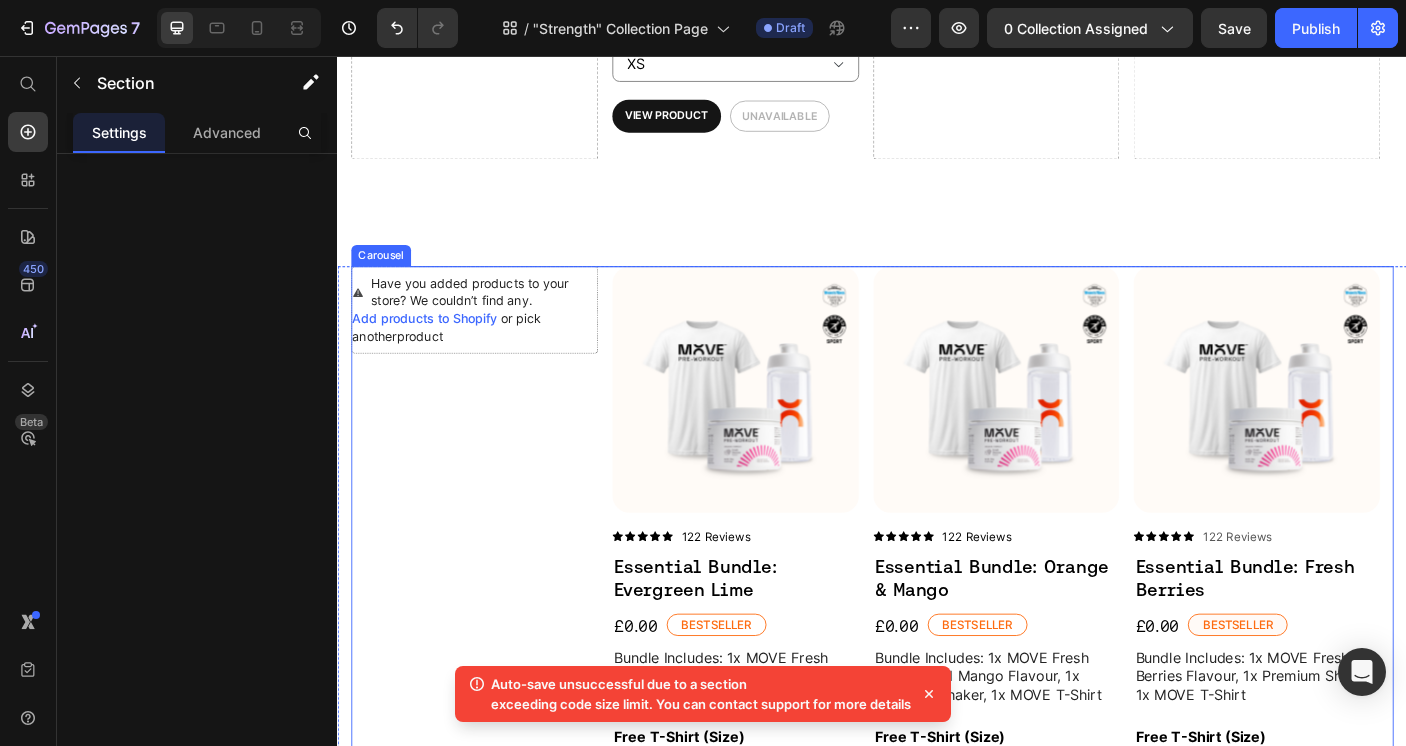 click on "Have you added products to your store? We couldn’t find any. Add products to Shopify   or pick another  product Product Row" at bounding box center [490, 630] 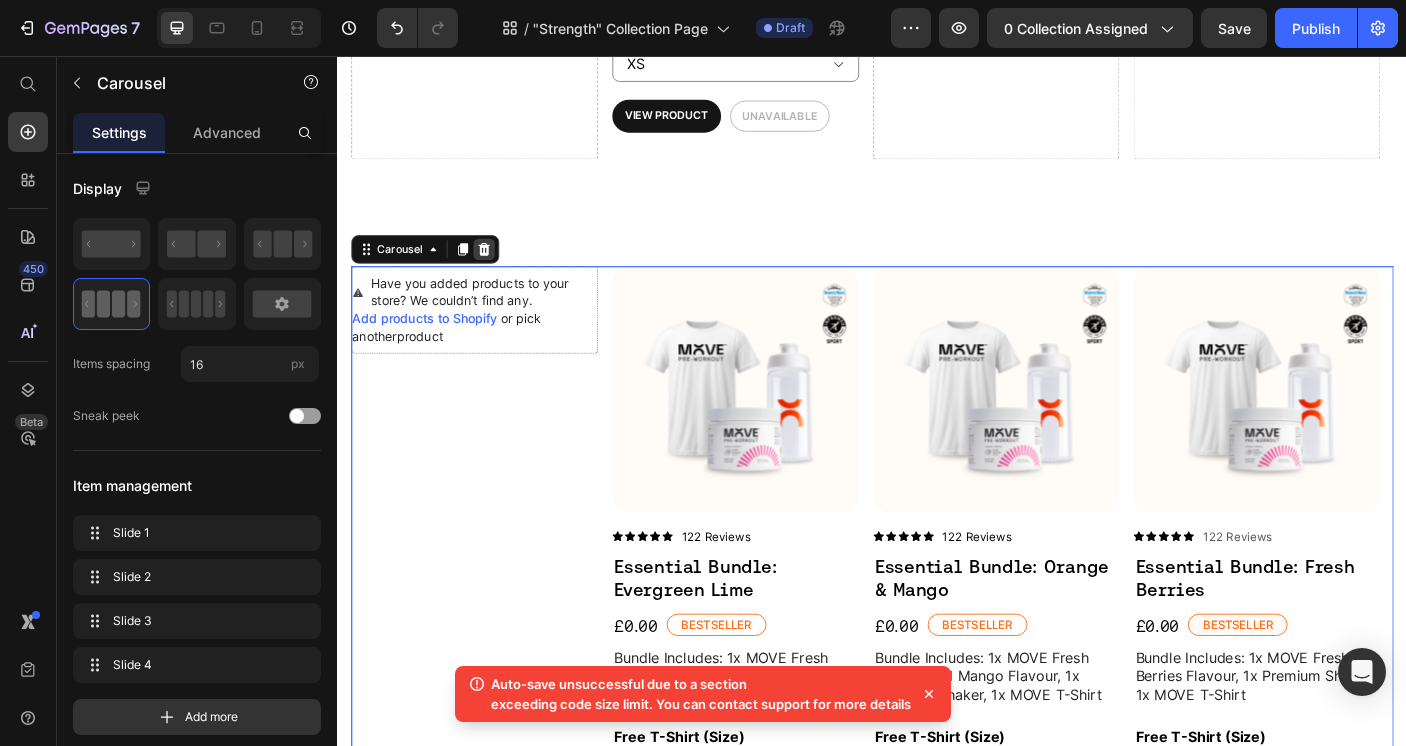 click 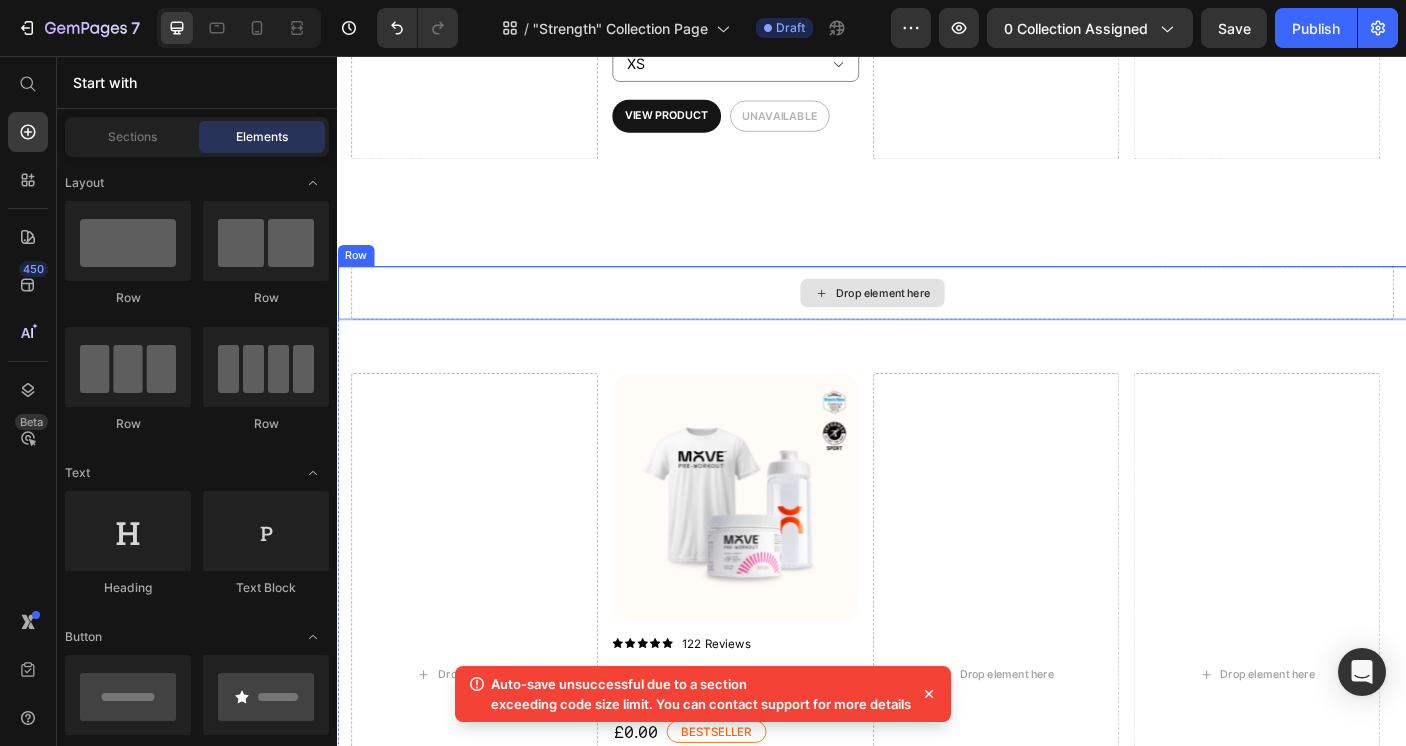 click on "Drop element here" at bounding box center (937, 322) 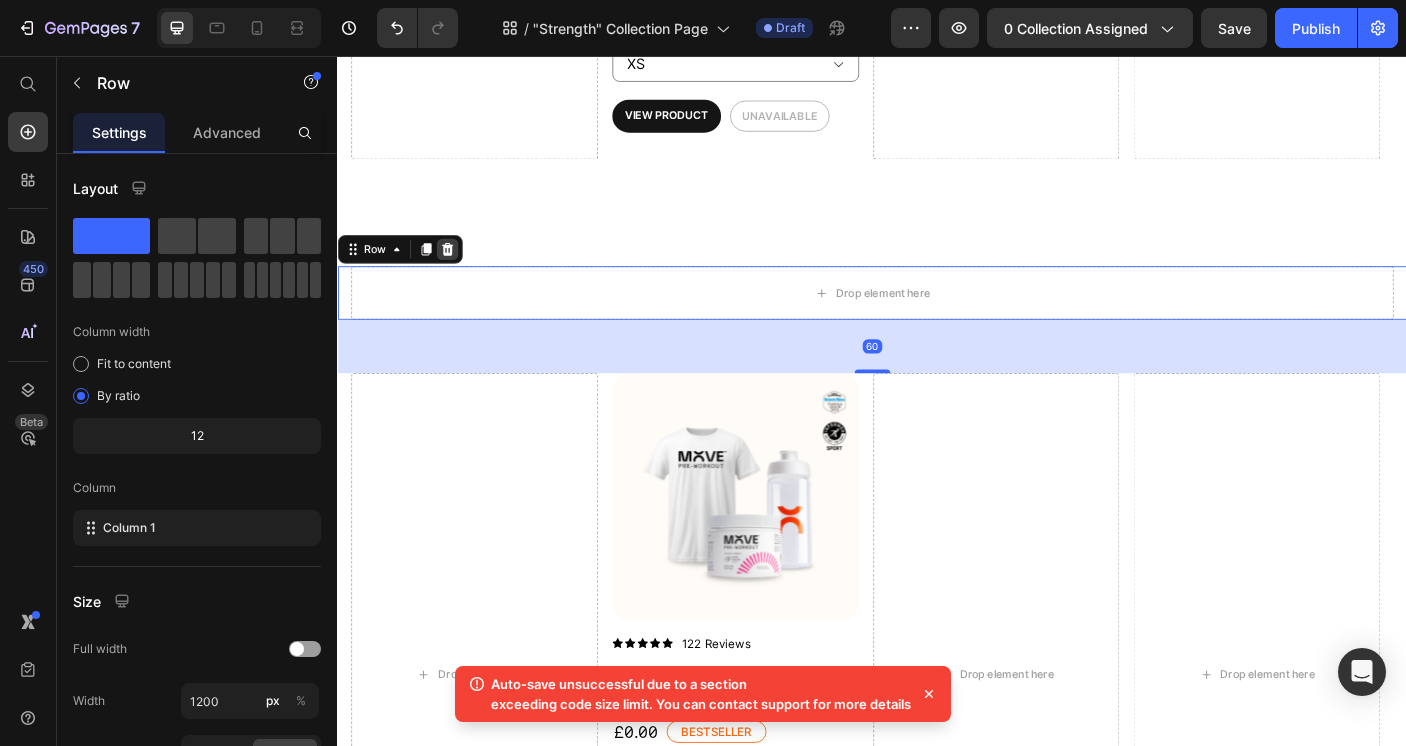 click 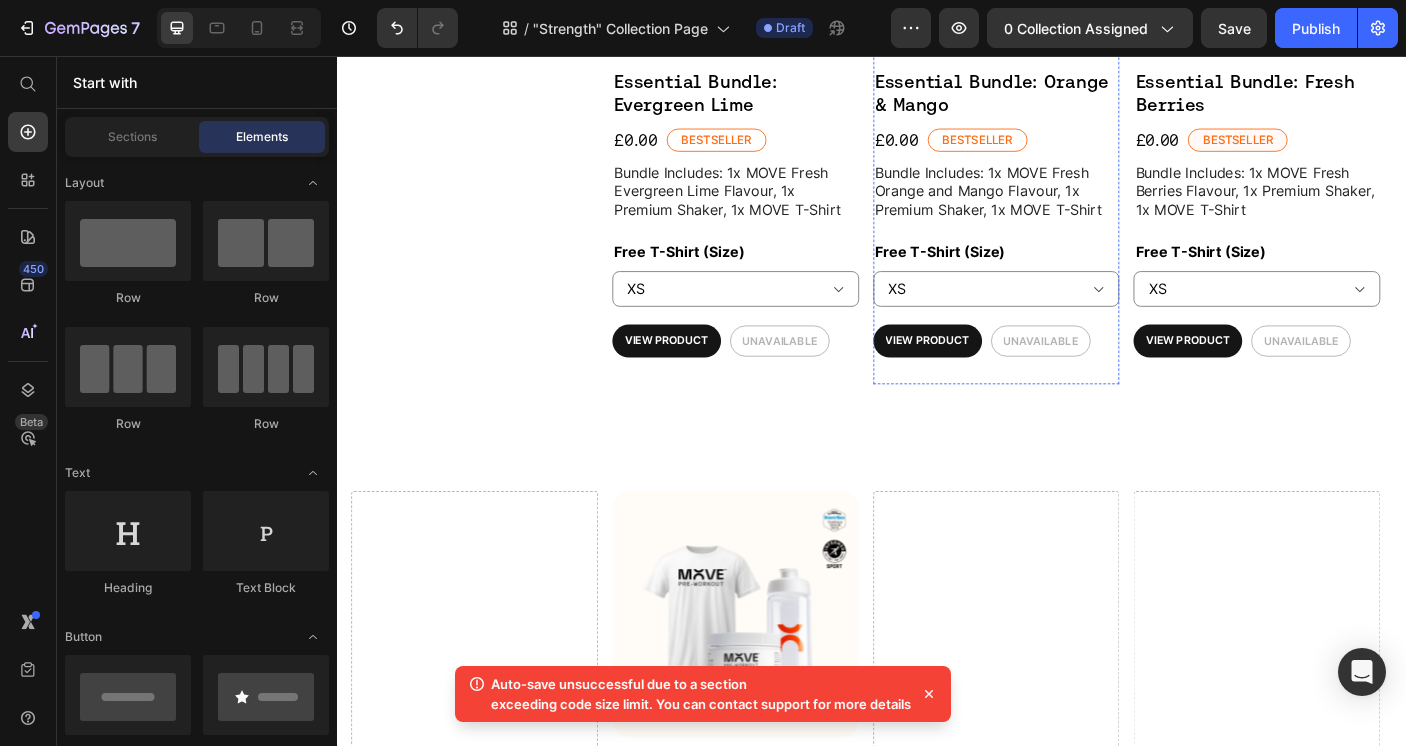 scroll, scrollTop: 832, scrollLeft: 0, axis: vertical 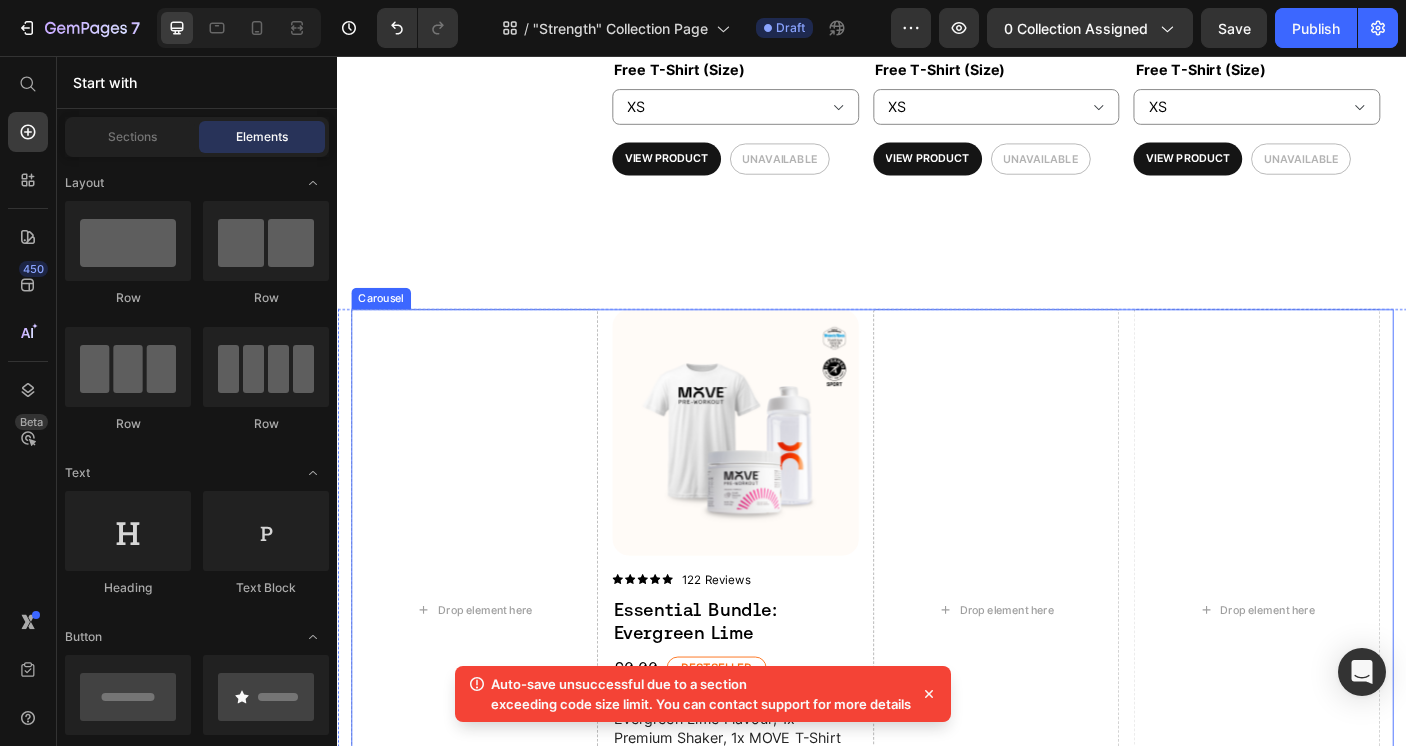 click on "Drop element here Product Images Icon Icon Icon Icon Icon Icon List 122 Reviews Text Block Row Essential Bundle: Evergreen Lime Text Block £0.00 Product Price Bestseller Text Block Row Bundle Includes: 1x MOVE Fresh Evergreen Lime Flavour, 1x Premium Shaker, 1x MOVE T-Shirt Text Block Free T-Shirt (Size) XS S M L XL 2XL Product Variants & Swatches View Product Product View More Unavailable Add to Cart Row Product Row
Drop element here
Drop element here" at bounding box center [937, 678] 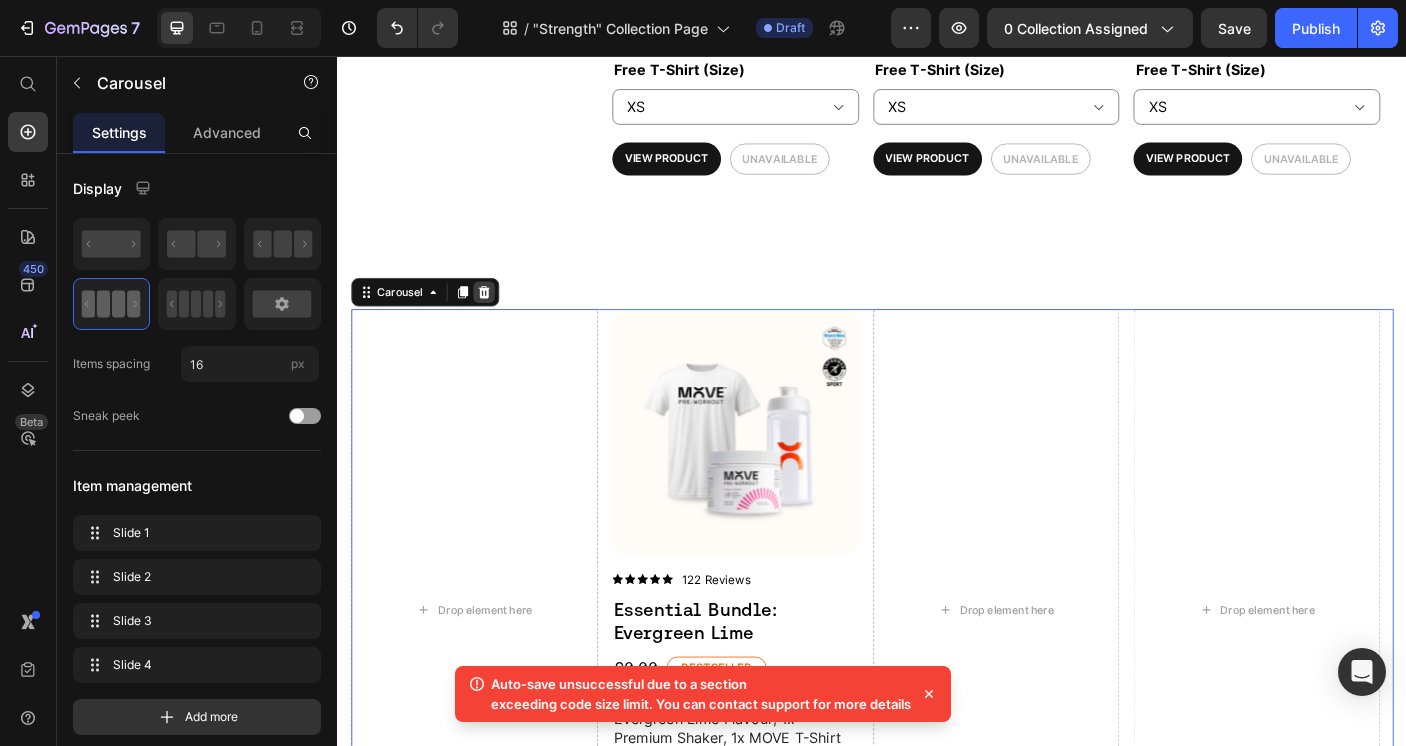 click 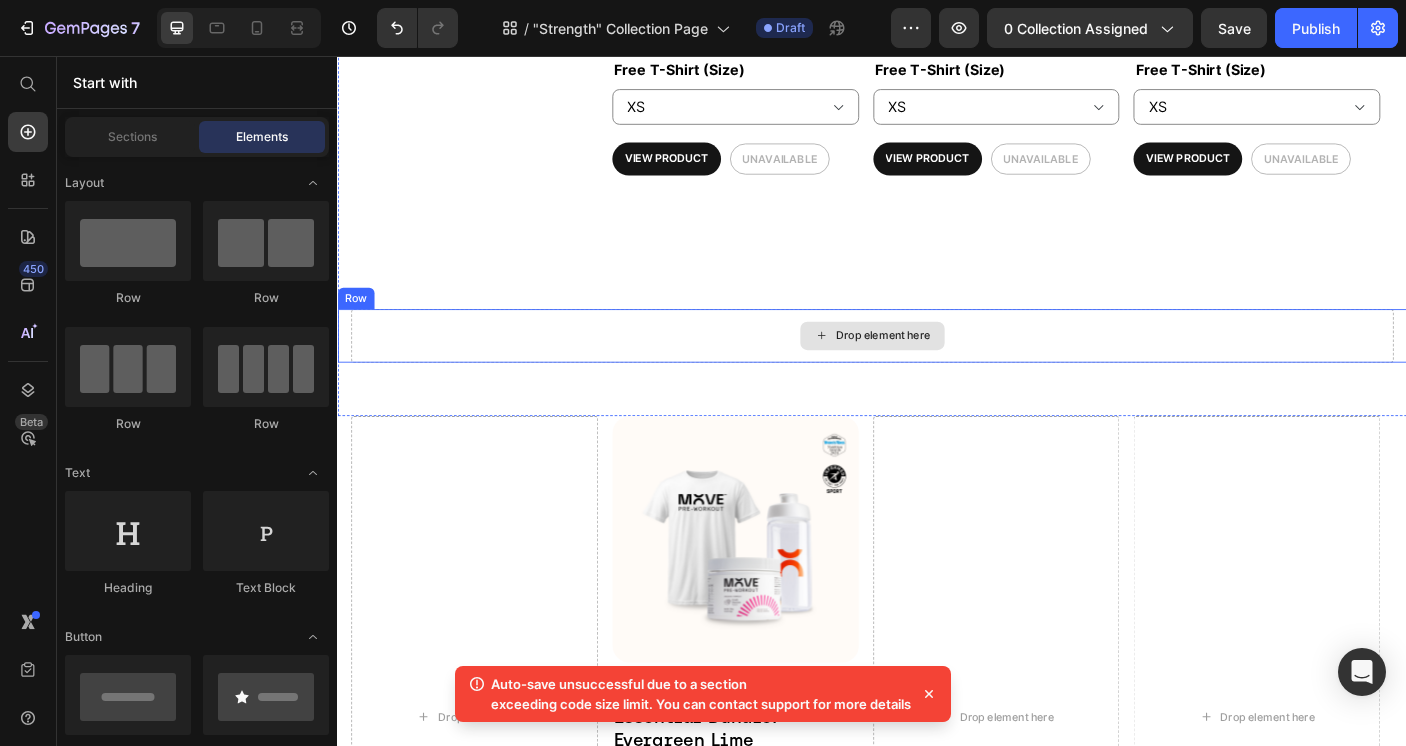 click on "Drop element here" at bounding box center [937, 370] 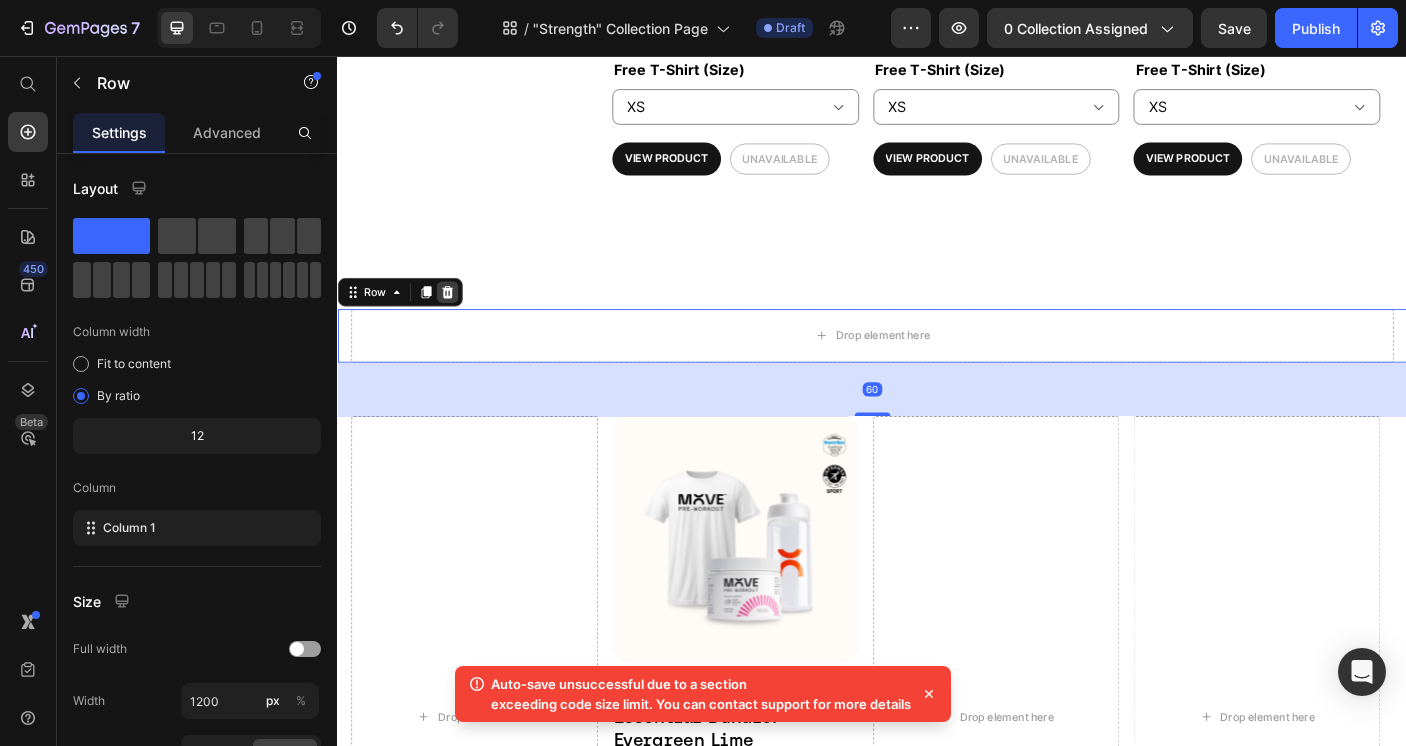 click 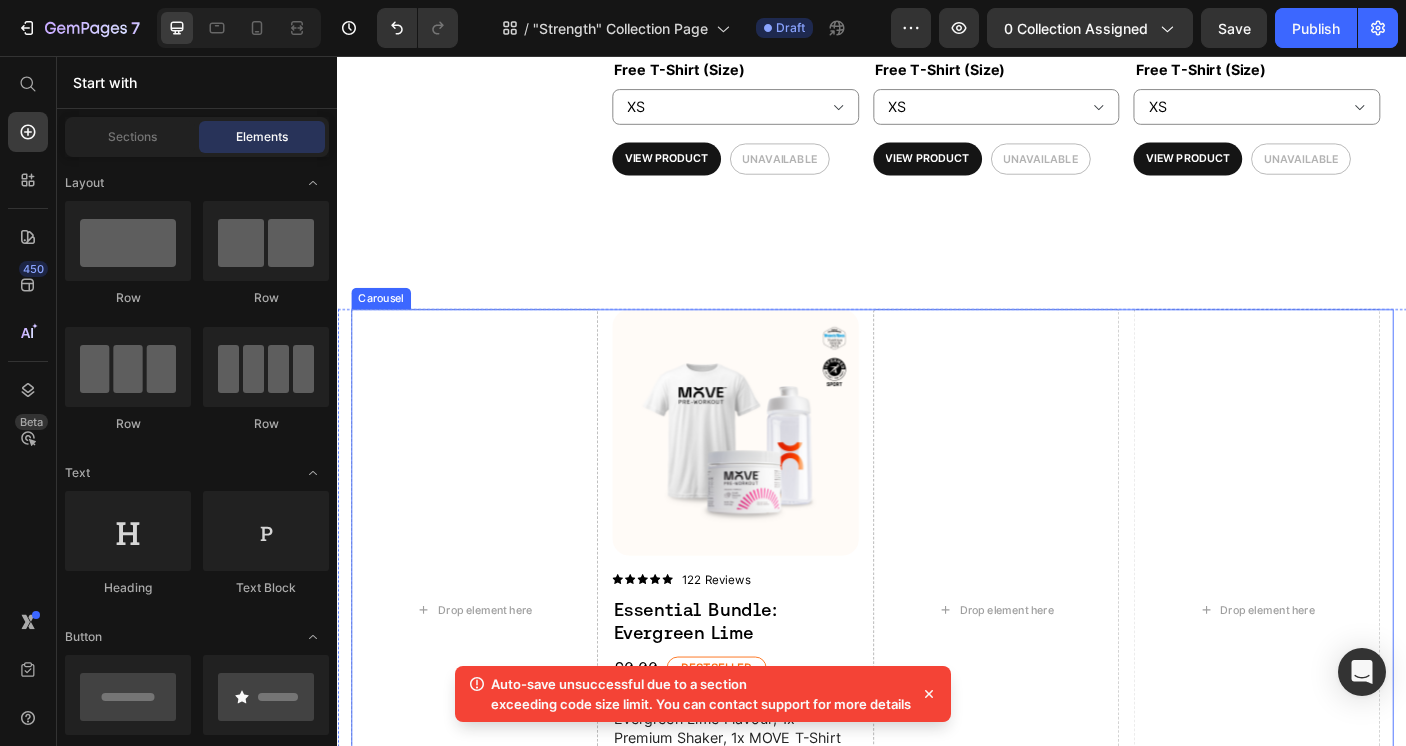 click on "Drop element here Product Images Icon Icon Icon Icon Icon Icon List 122 Reviews Text Block Row Essential Bundle: Evergreen Lime Text Block £0.00 Product Price Bestseller Text Block Row Bundle Includes: 1x MOVE Fresh Evergreen Lime Flavour, 1x Premium Shaker, 1x MOVE T-Shirt Text Block Free T-Shirt (Size) XS S M L XL 2XL Product Variants & Swatches View Product Product View More Unavailable Add to Cart Row Product Row
Drop element here
Drop element here" at bounding box center [937, 678] 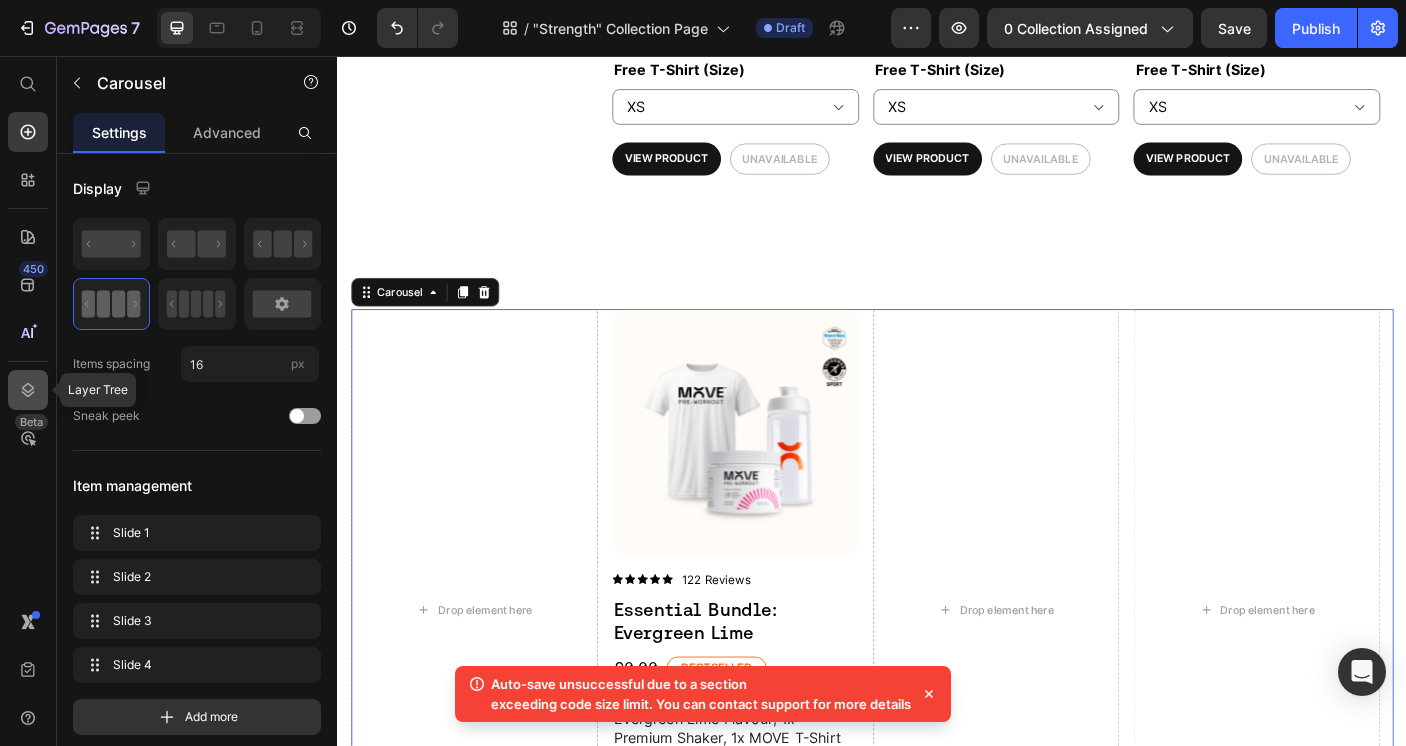 click 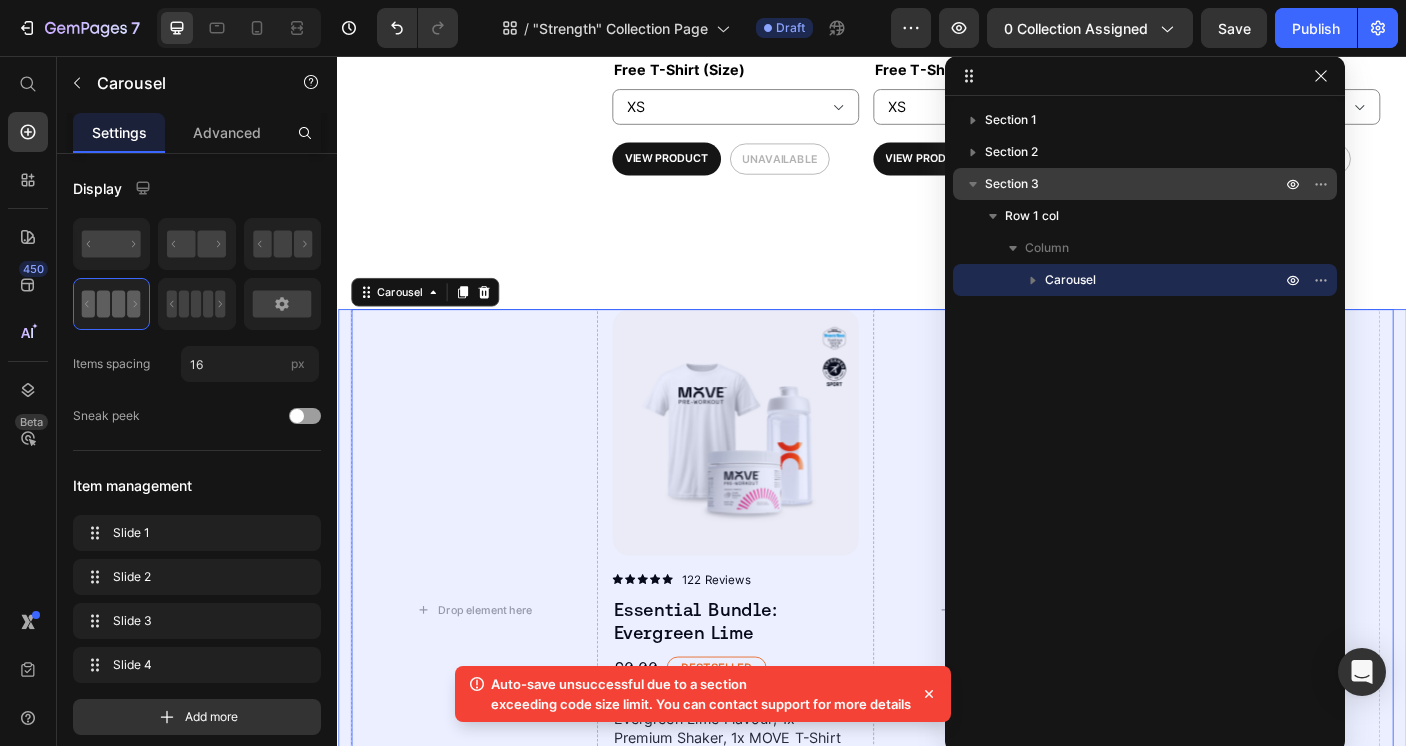 click on "Section 3" at bounding box center [1012, 184] 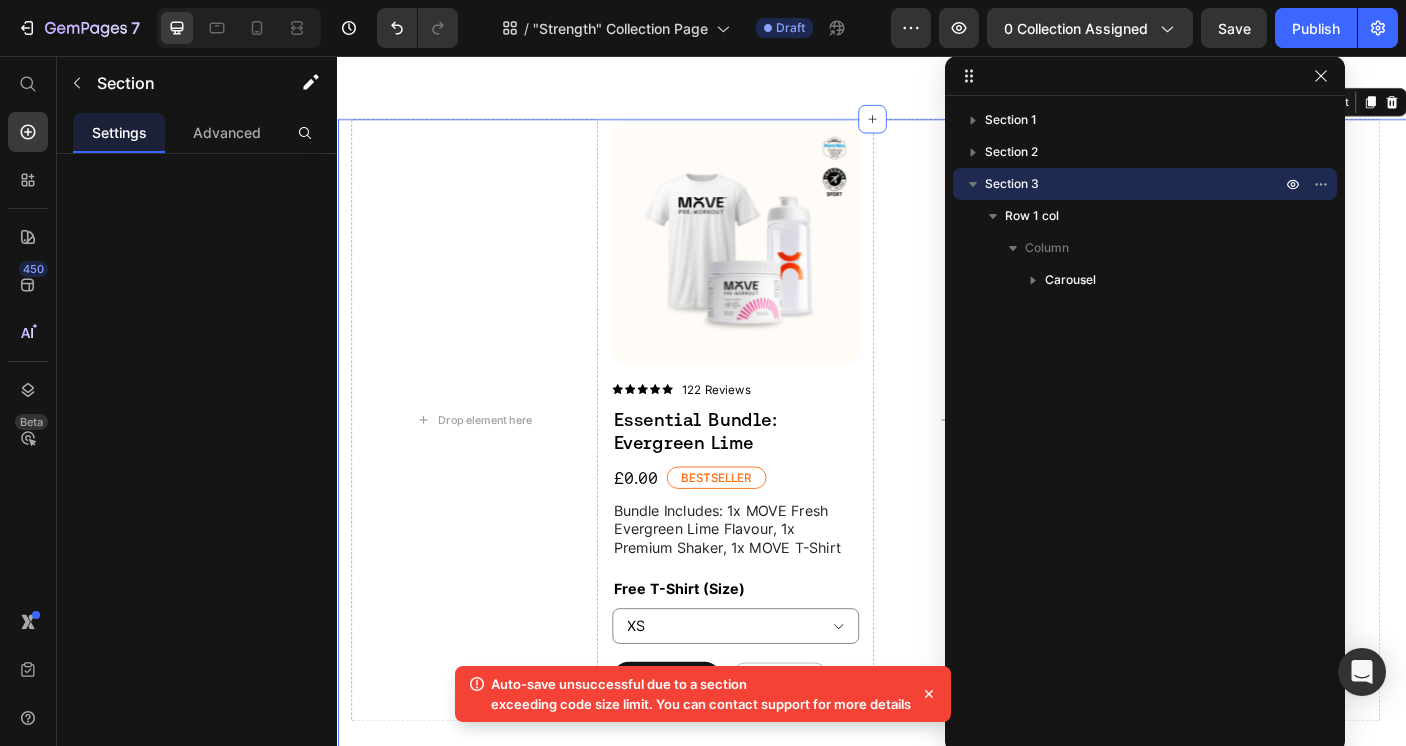 scroll, scrollTop: 1046, scrollLeft: 0, axis: vertical 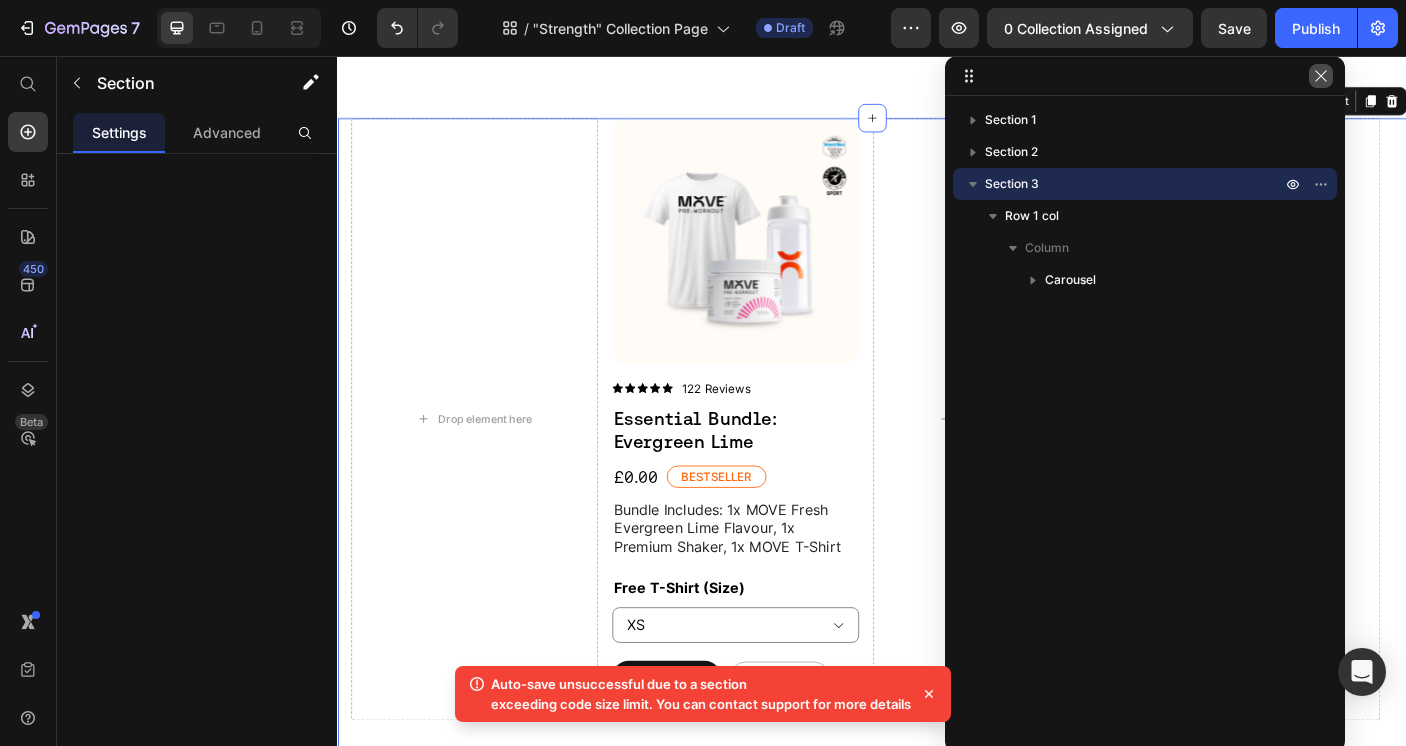 click 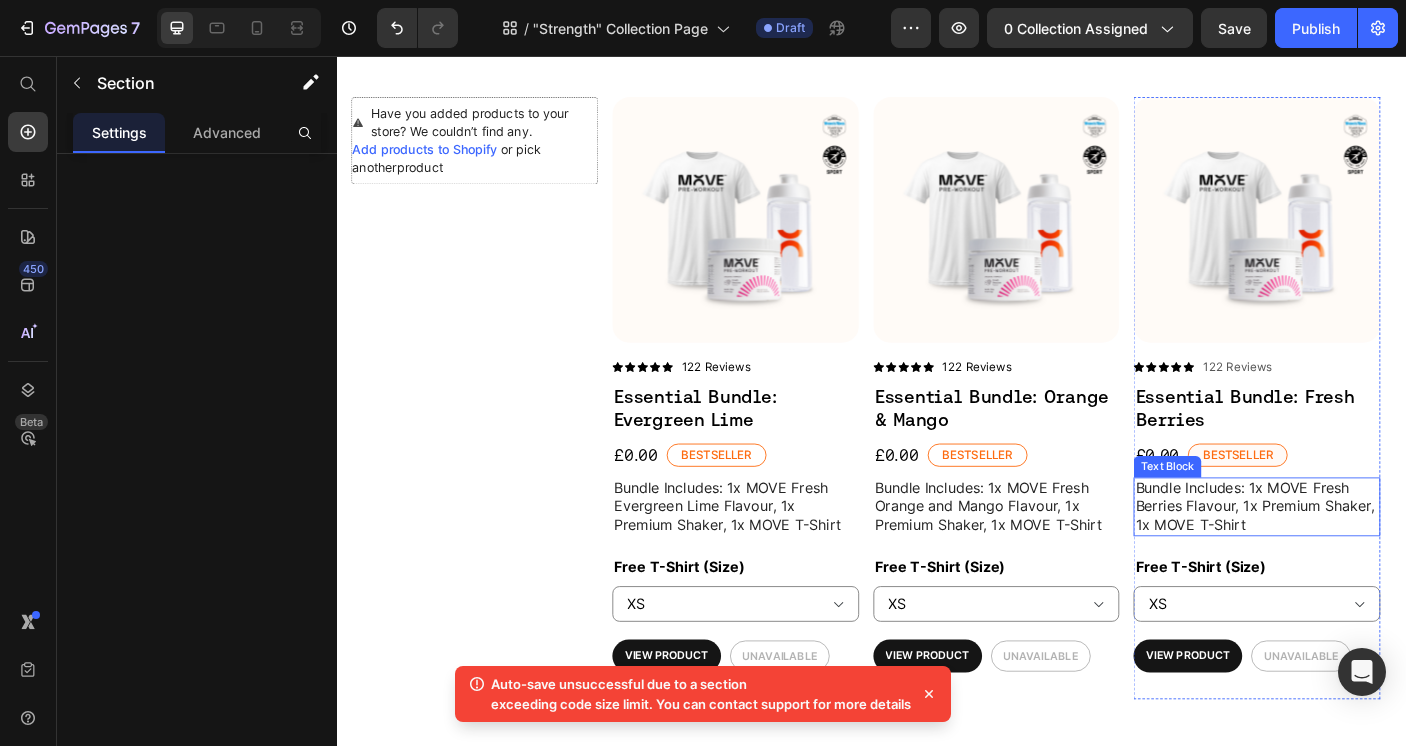 scroll, scrollTop: 265, scrollLeft: 0, axis: vertical 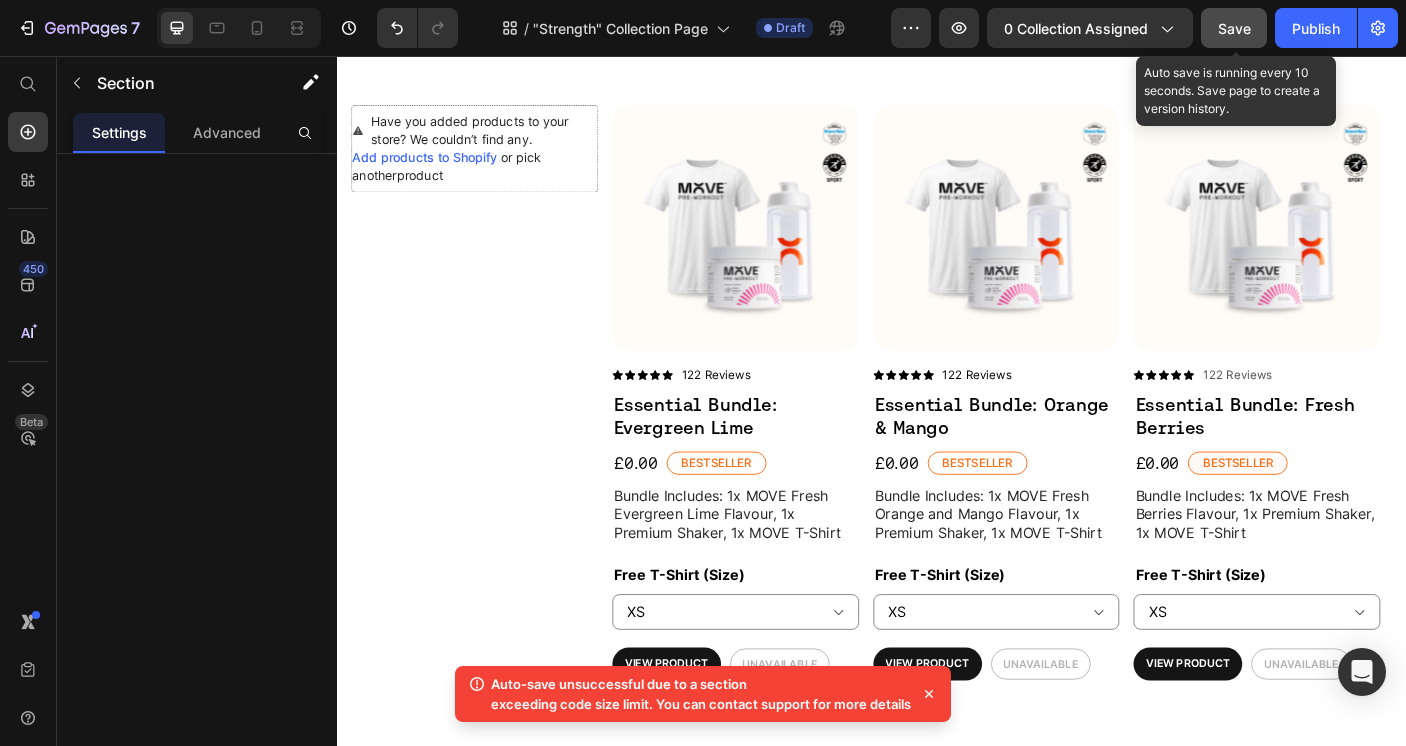 click on "Save" 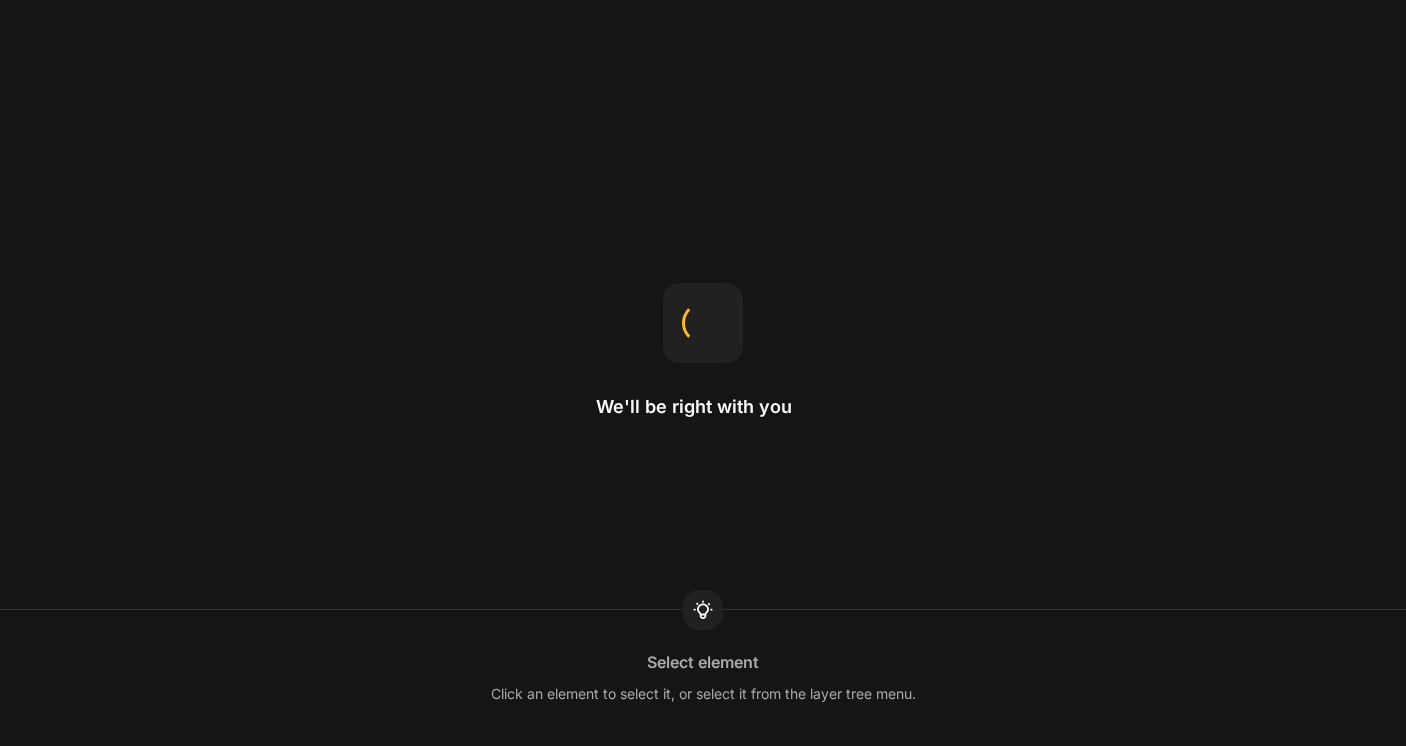 scroll, scrollTop: 0, scrollLeft: 0, axis: both 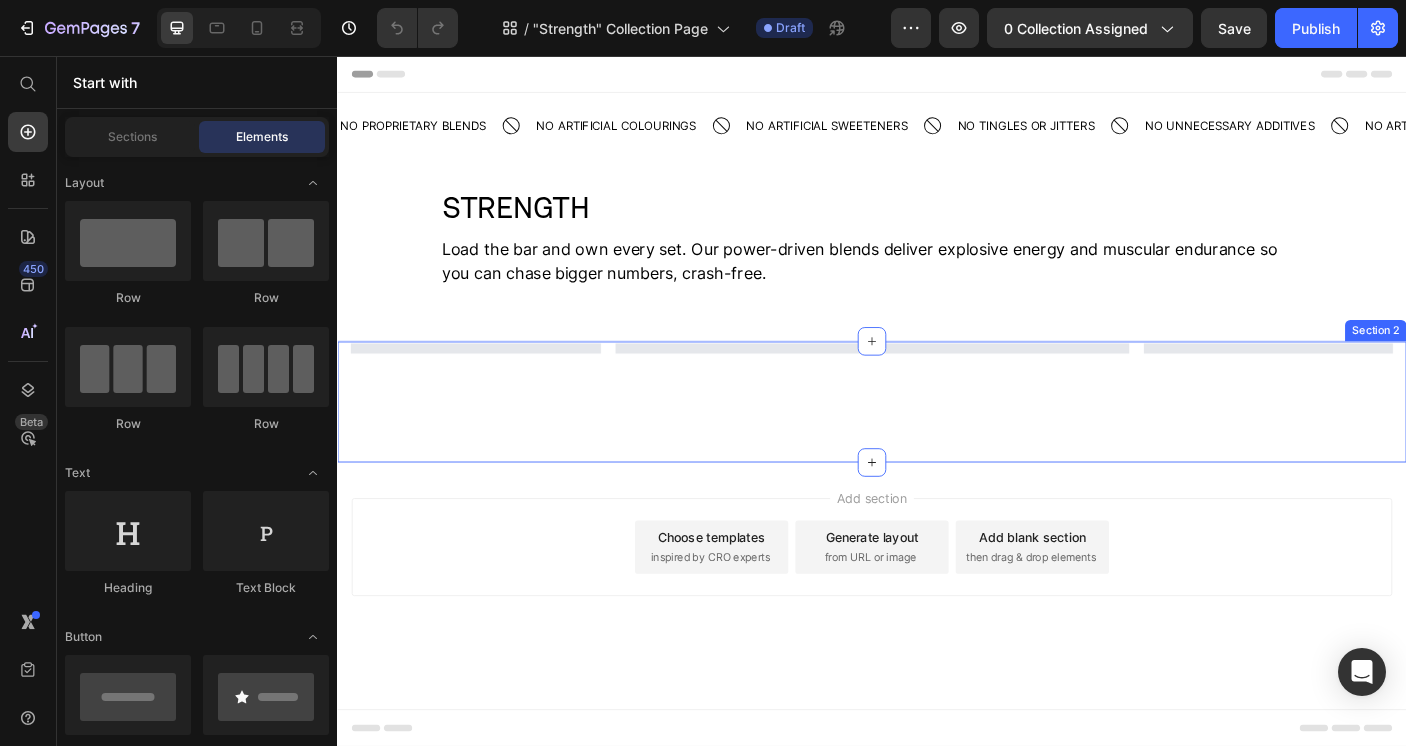 click on "Row Row Row Row Carousel Row Section 2" at bounding box center [937, 444] 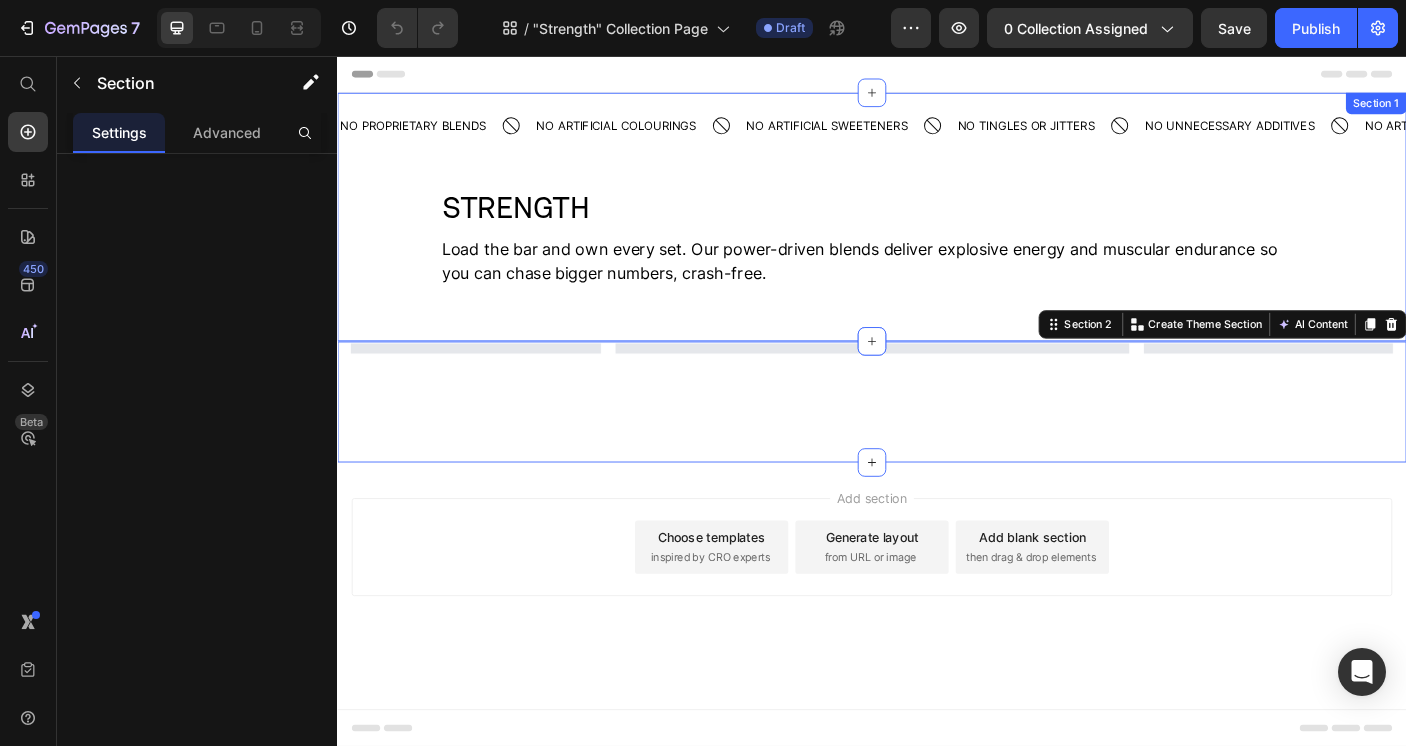 click on "NO PROPRIETARY BLENDS Text
NO ARTIFICIAL COLOURINGS Text Block
NO ARTIFICIAL SWEETENERS Text
NO TINGLES OR JITTERS Text
NO UNNECESSARY ADDITIVES Text
NO ARTIFICIAL FLAVOURINGS Text Block
NO PROPRIETARY BLENDS Text
NO ARTIFICIAL COLOURINGS Text Block
NO ARTIFICIAL SWEETENERS Text
NO TINGLES OR JITTERS Text
NO UNNECESSARY ADDITIVES Text
NO ARTIFICIAL FLAVOURINGS Text Block
Marquee" at bounding box center (937, 148) 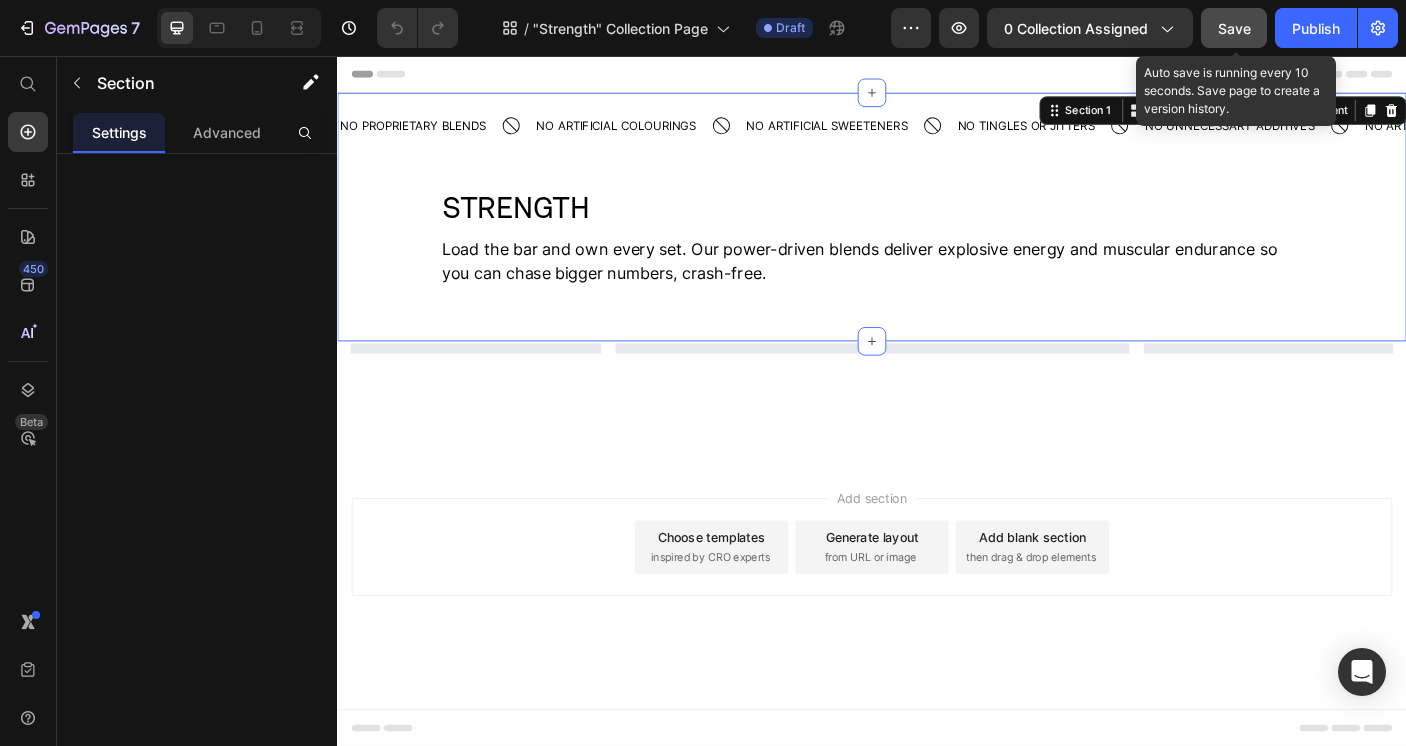 click on "Save" at bounding box center [1234, 28] 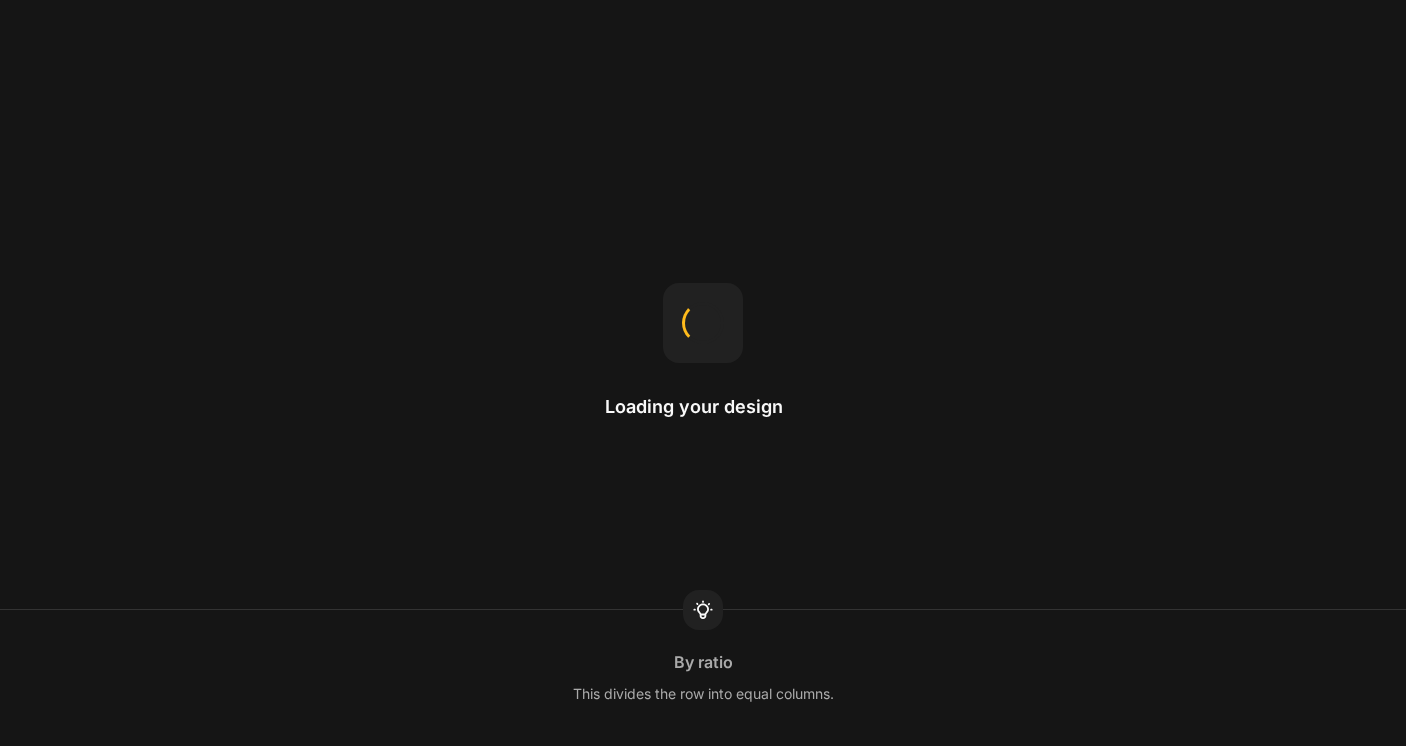 scroll, scrollTop: 0, scrollLeft: 0, axis: both 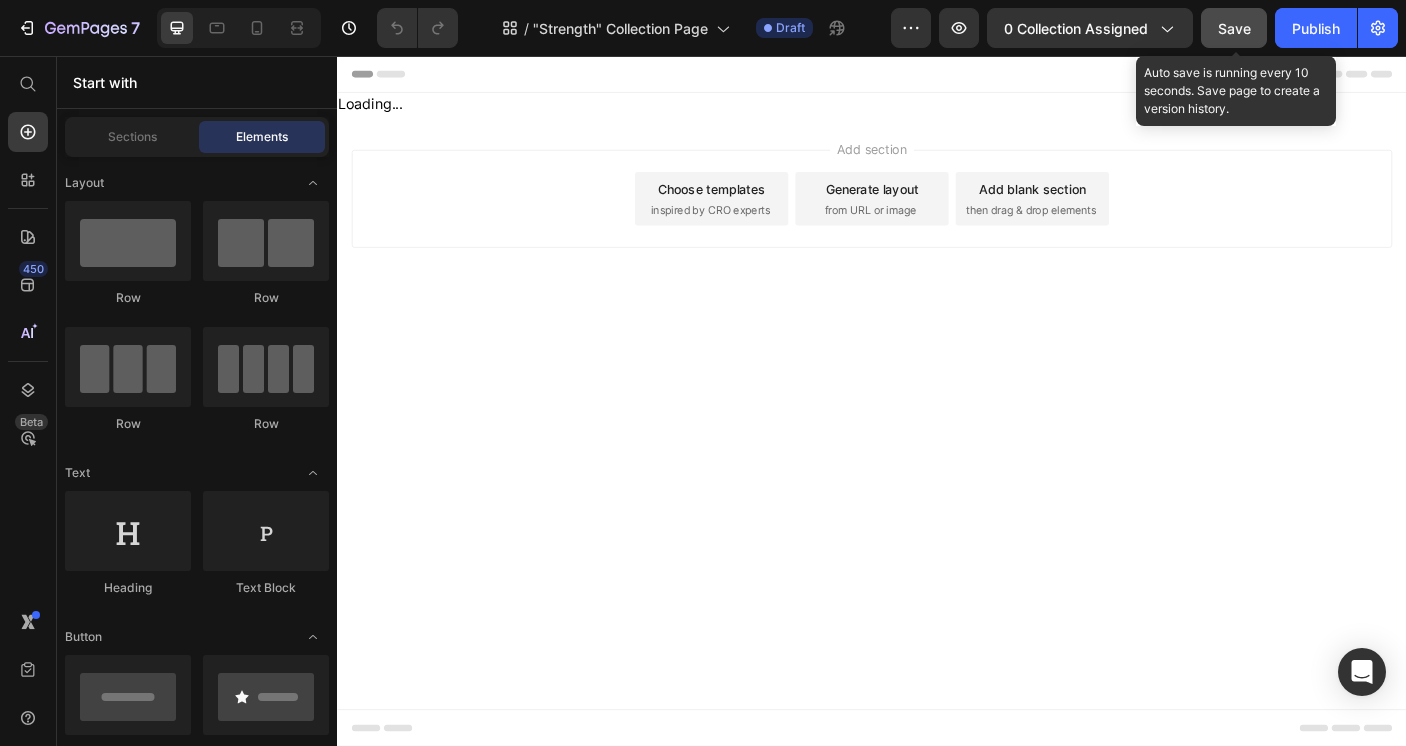 click on "Save" at bounding box center (1234, 28) 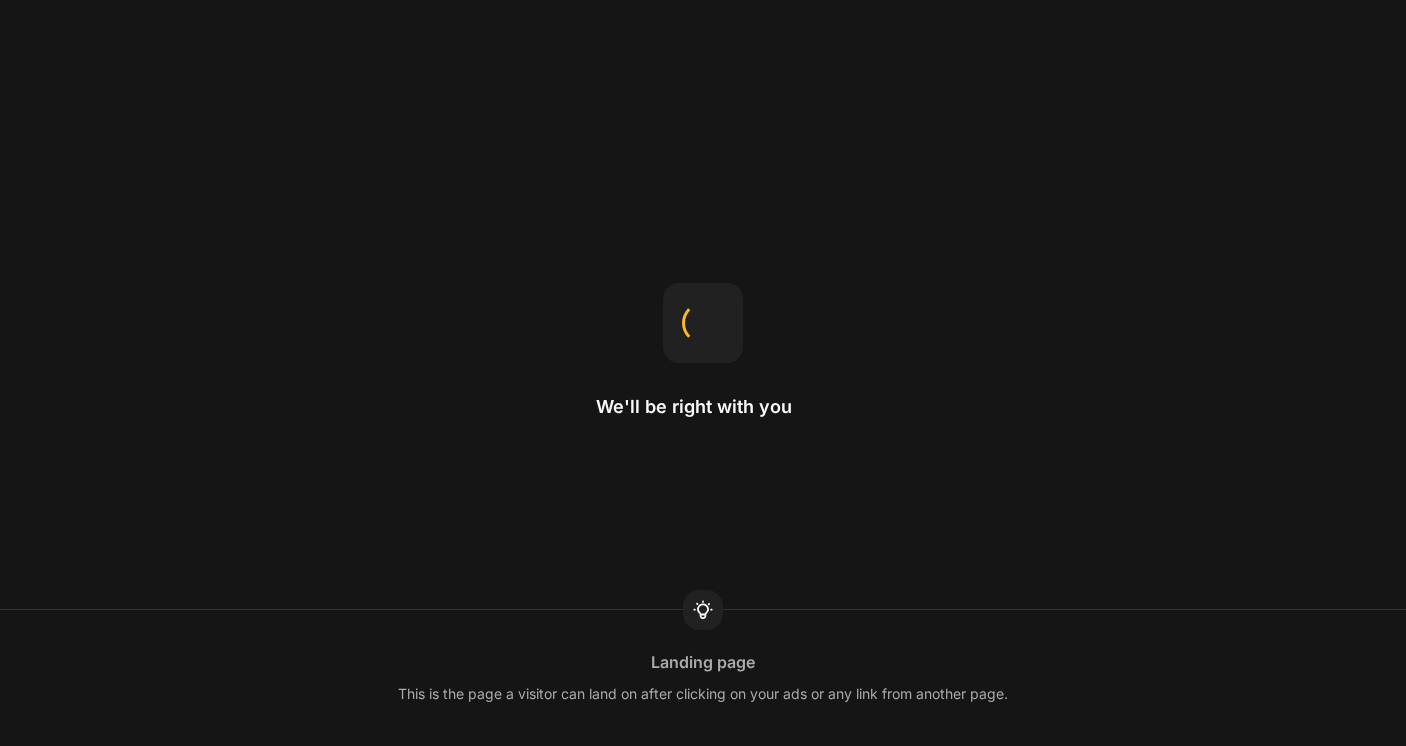 scroll, scrollTop: 0, scrollLeft: 0, axis: both 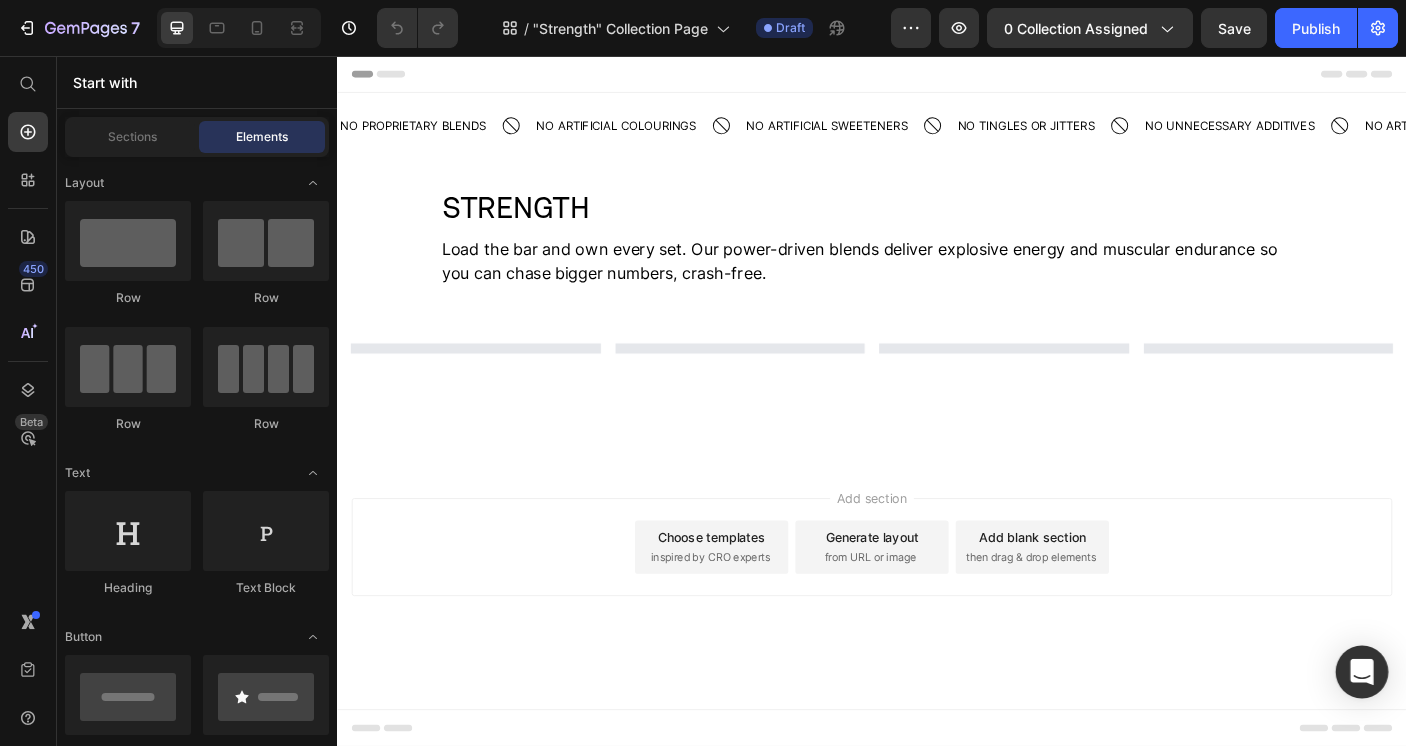 click 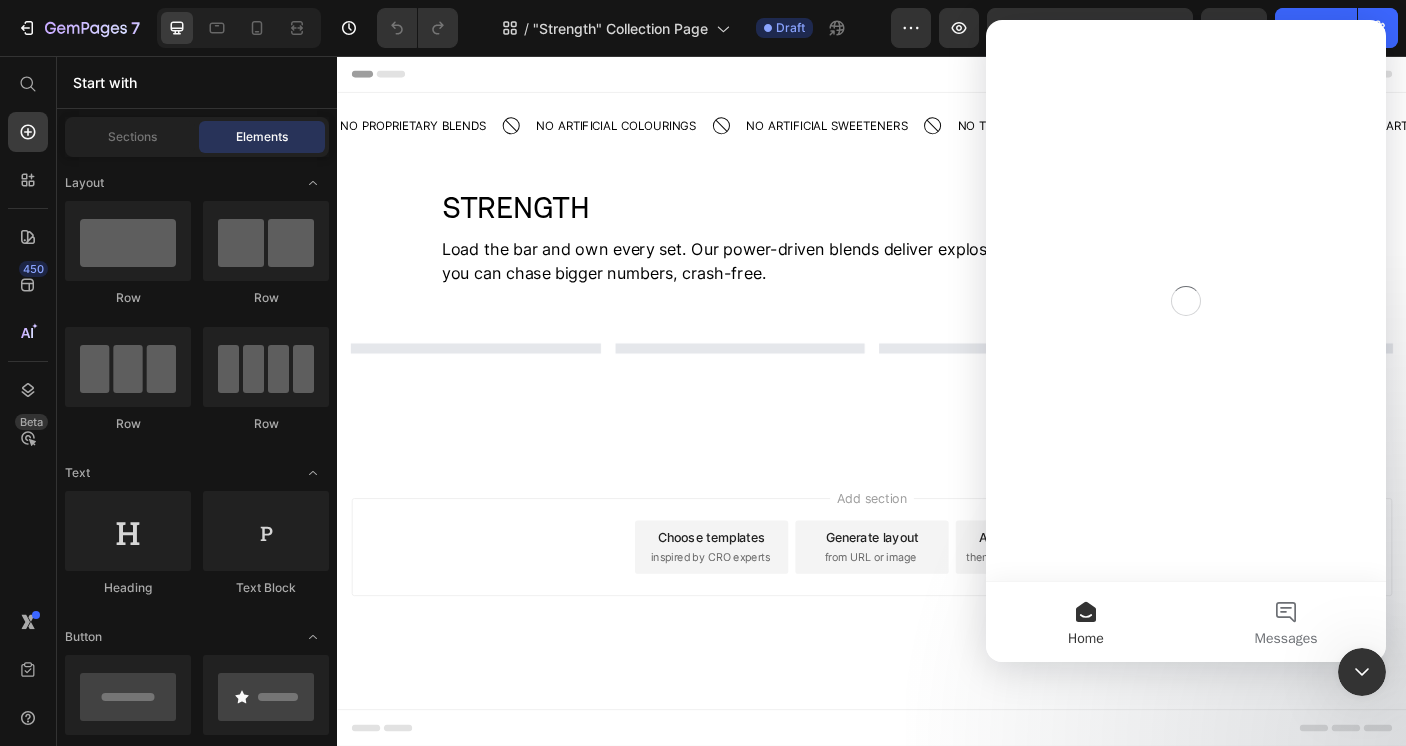 scroll, scrollTop: 0, scrollLeft: 0, axis: both 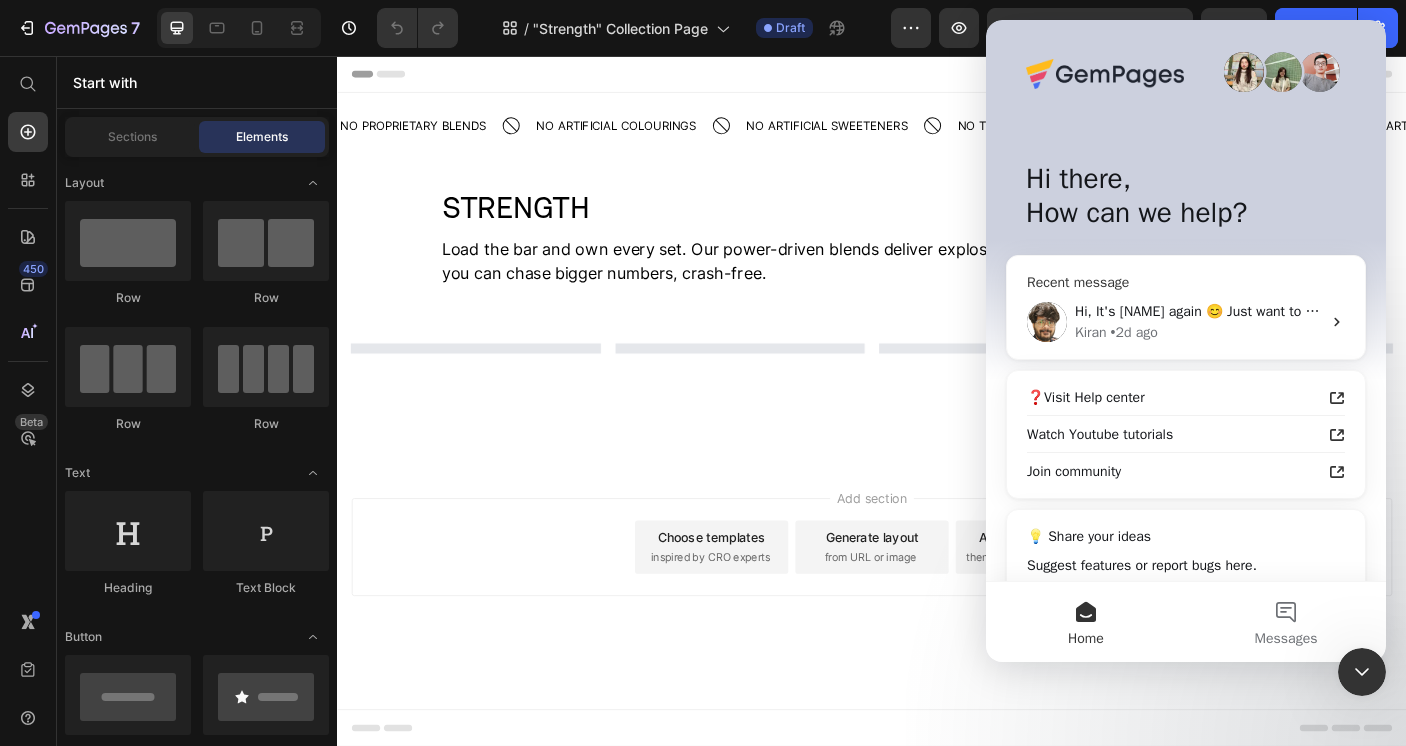 click on "Hi, It's [NAME] again 😊 Just want to follow up since I have not received any response from you. Should you have any queries, feel free to let us know. Our support team is always happy to assist you further 💪 ​ (Friendly note: This chat box will be closed within the next 24 hours if there is no response)" at bounding box center [1999, 311] 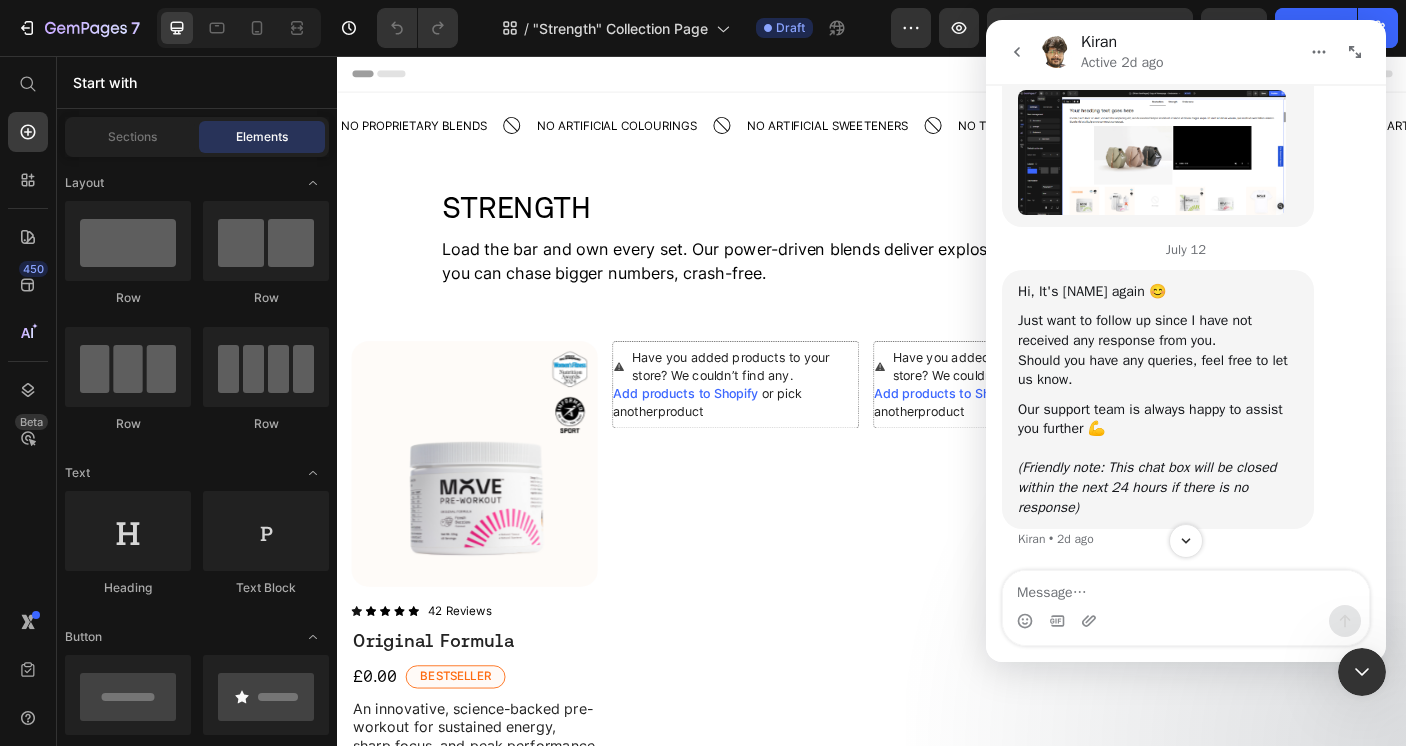 scroll, scrollTop: 10802, scrollLeft: 0, axis: vertical 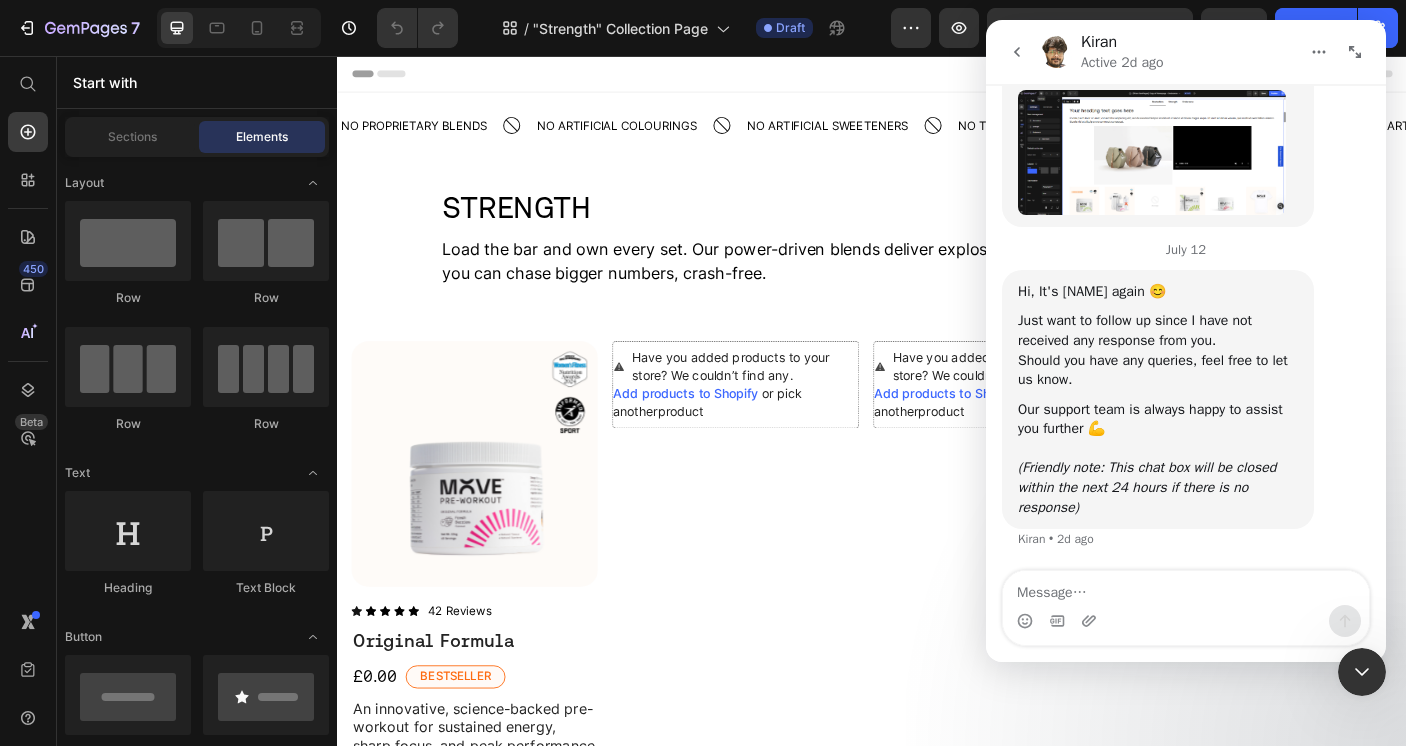 click at bounding box center (1186, 588) 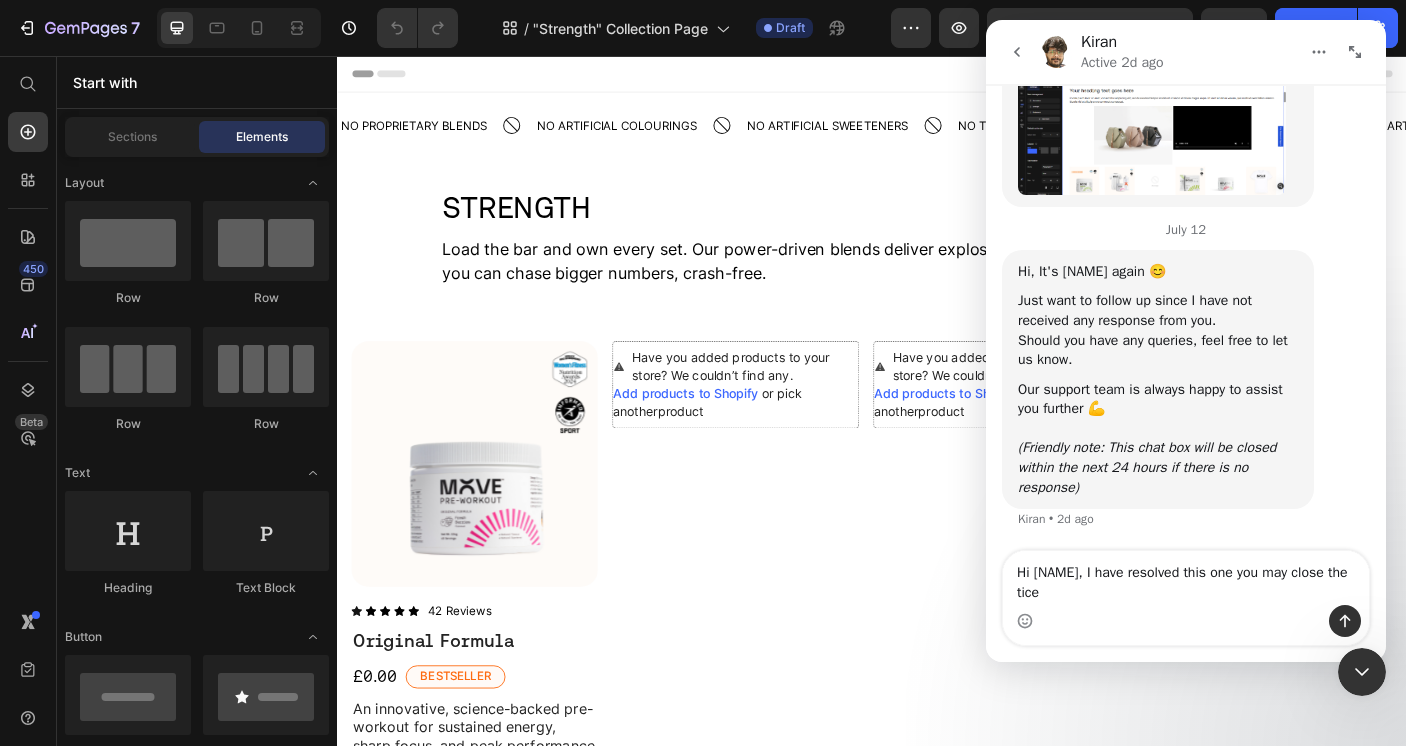 scroll, scrollTop: 10822, scrollLeft: 0, axis: vertical 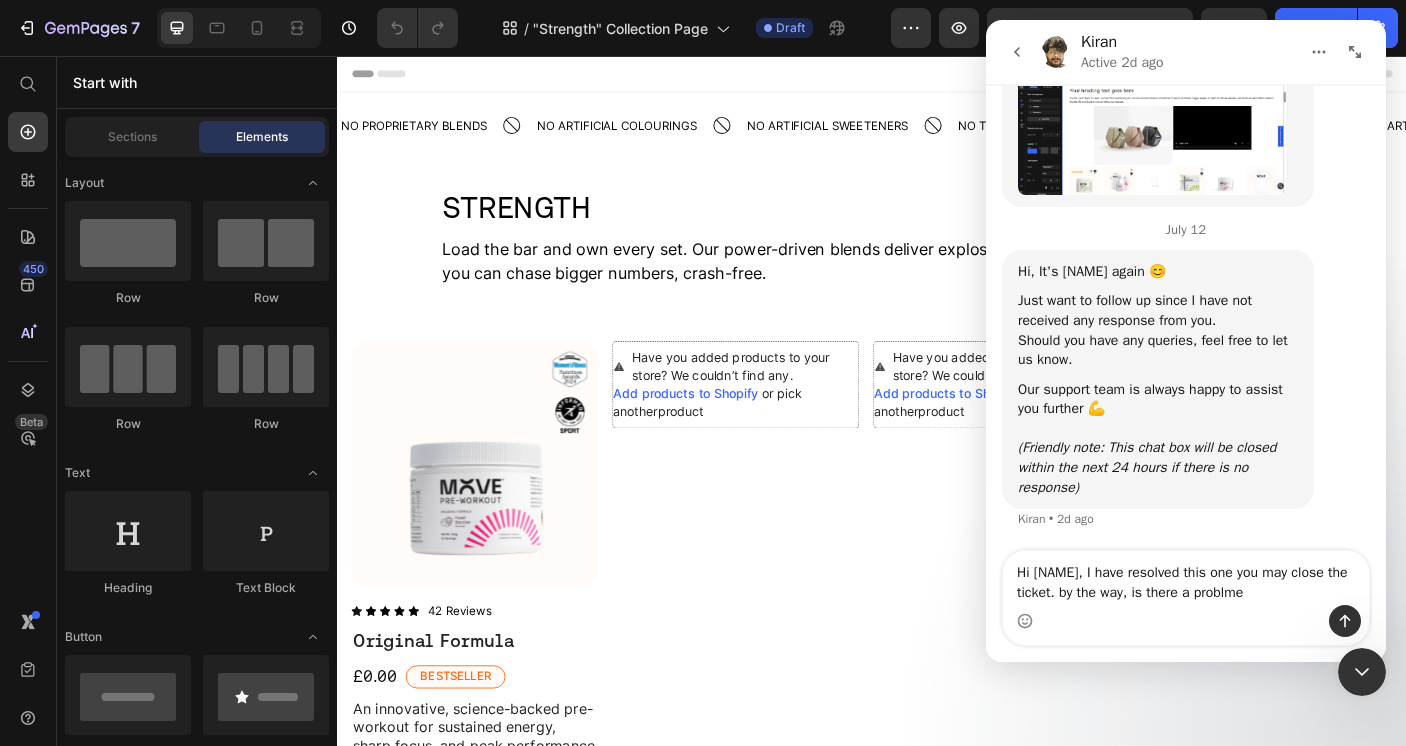 type on "Hi [NAME], I have resolved this one you may close the ticket. by the way, is there a problm" 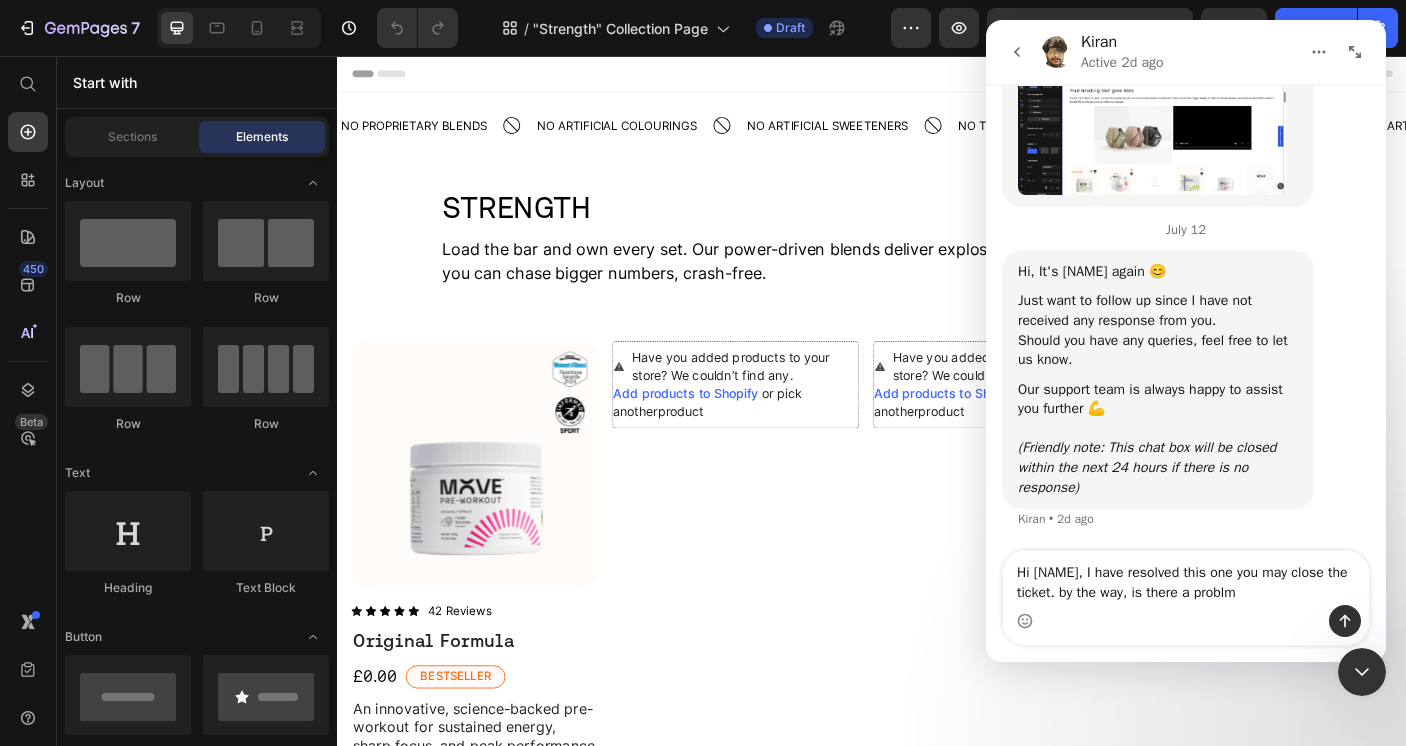 type 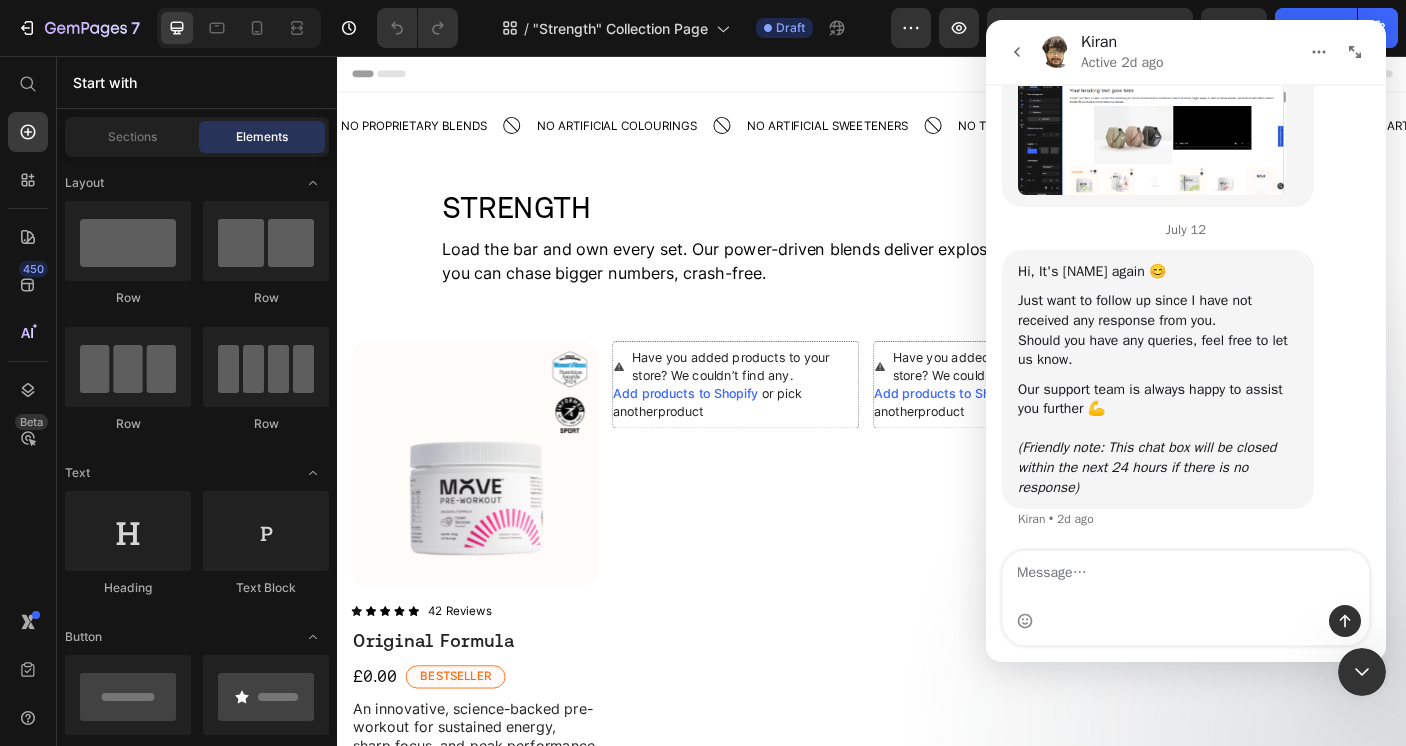 scroll, scrollTop: 10802, scrollLeft: 0, axis: vertical 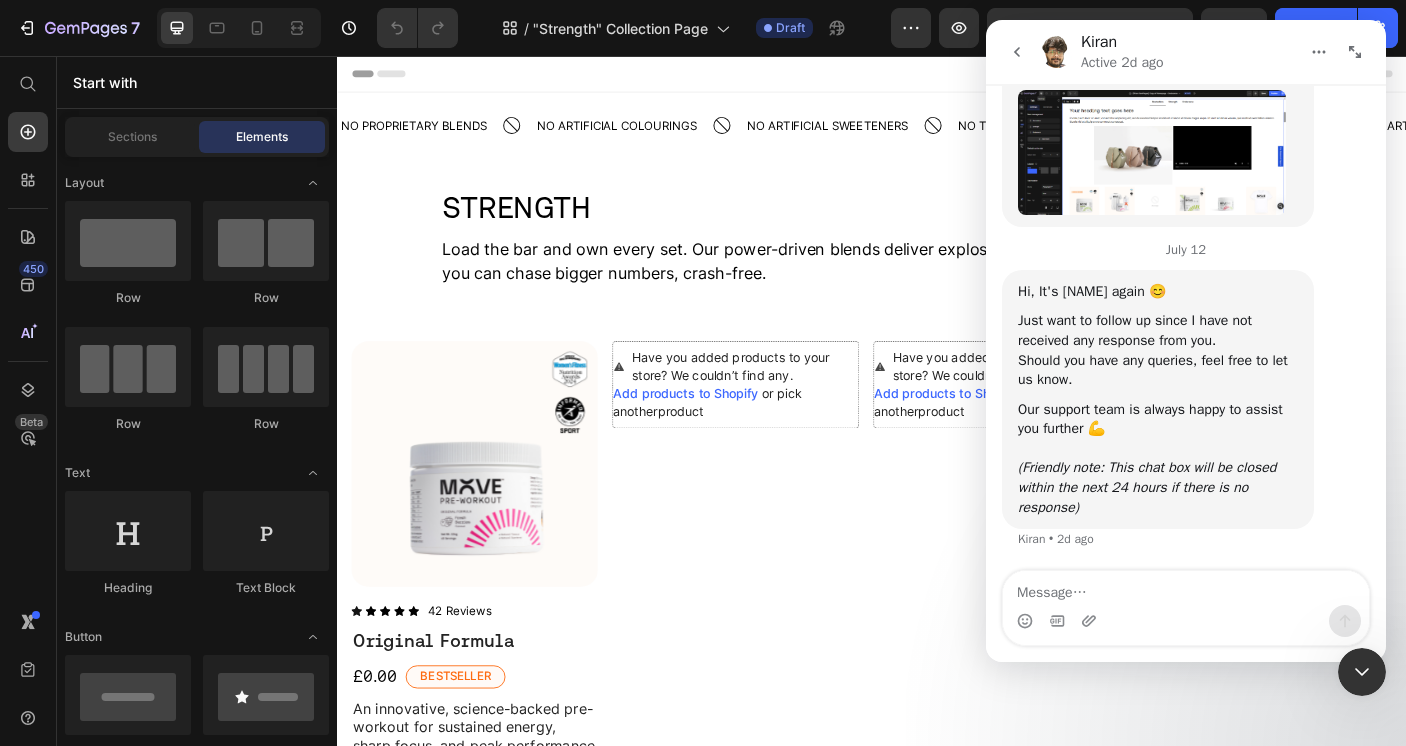 click 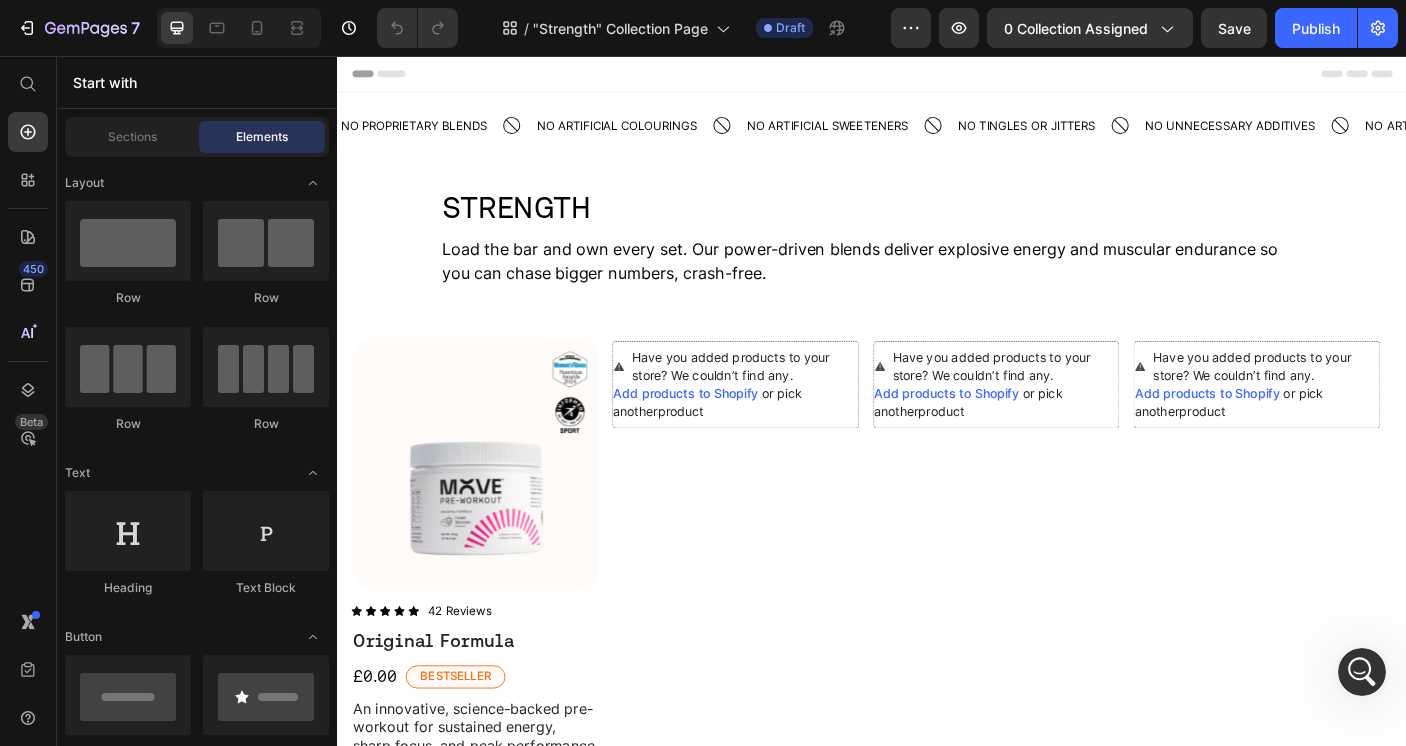 scroll, scrollTop: 0, scrollLeft: 0, axis: both 